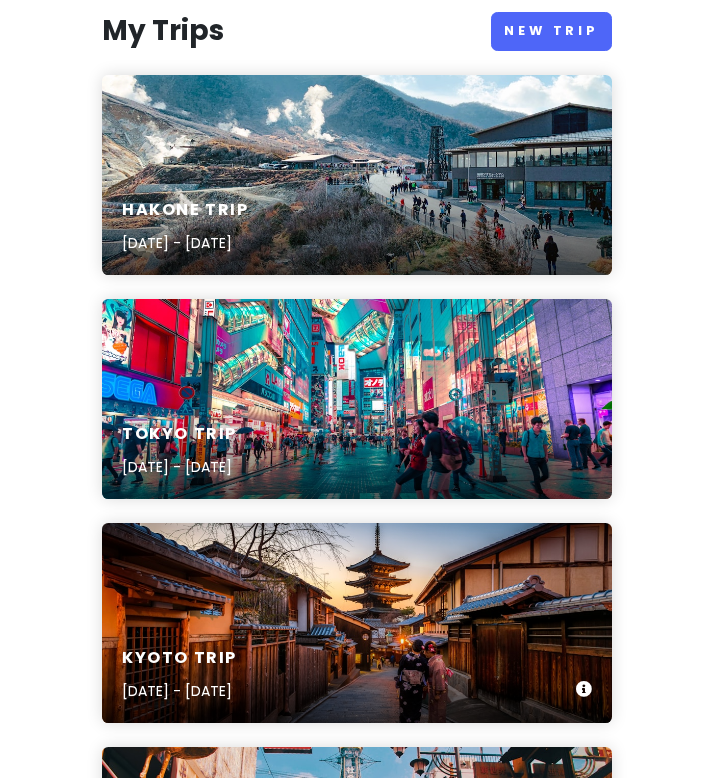 scroll, scrollTop: 400, scrollLeft: 0, axis: vertical 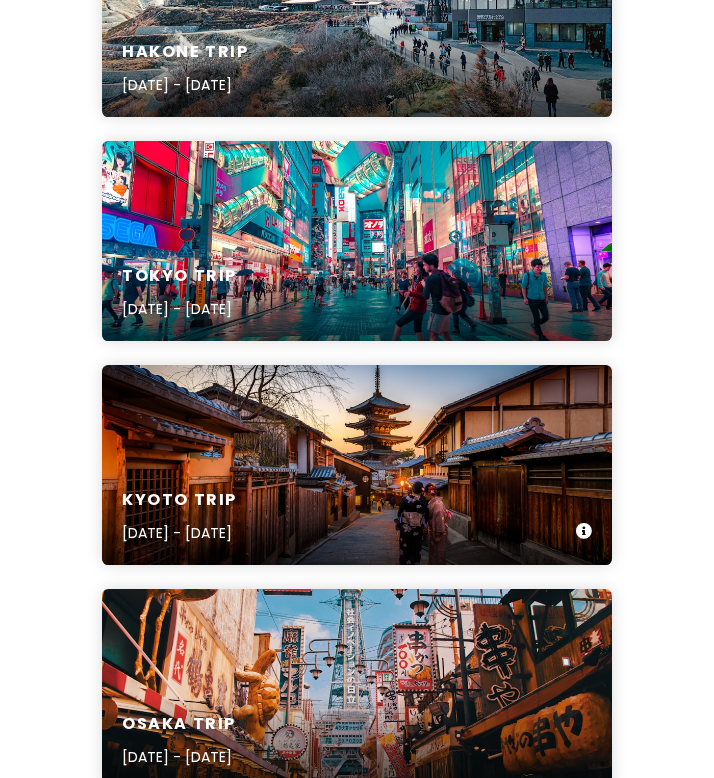 click on "Kyoto Trip [DATE] - [DATE]" at bounding box center (357, 465) 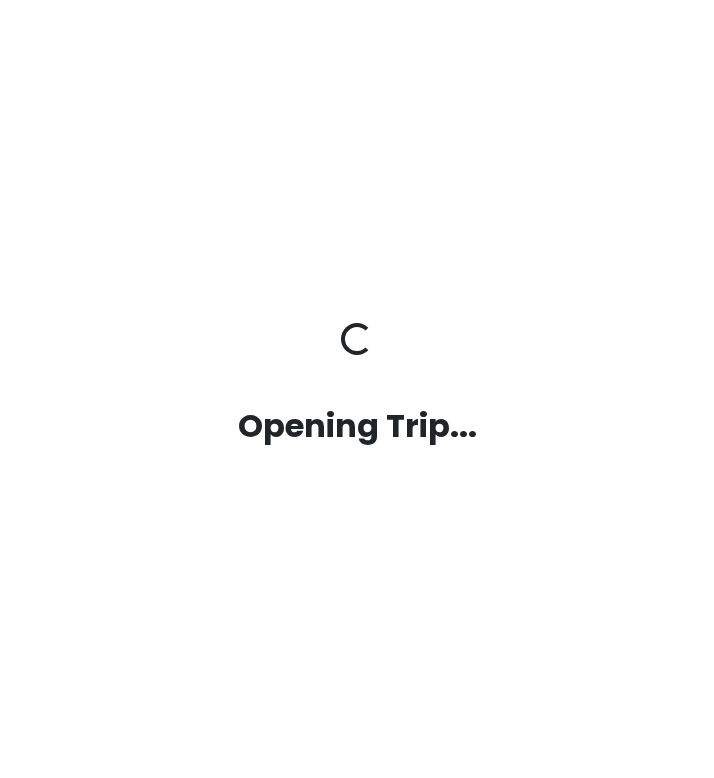 scroll, scrollTop: 0, scrollLeft: 0, axis: both 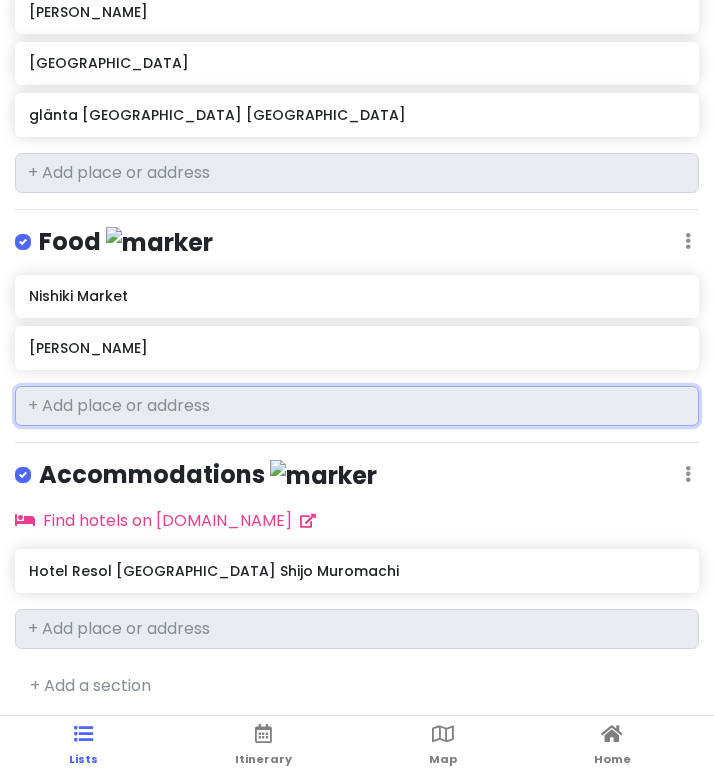 click at bounding box center [357, 406] 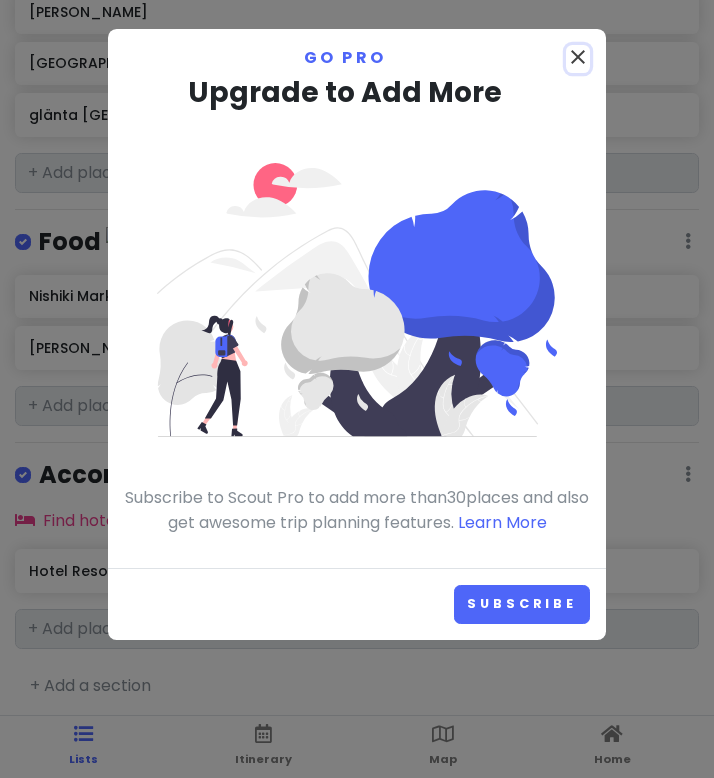 click on "close" at bounding box center [578, 57] 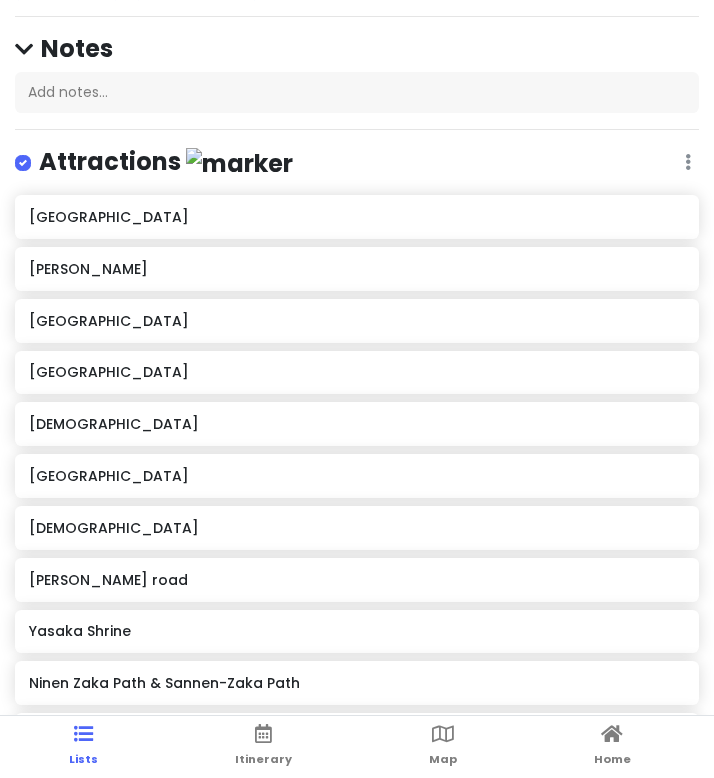 scroll, scrollTop: 0, scrollLeft: 0, axis: both 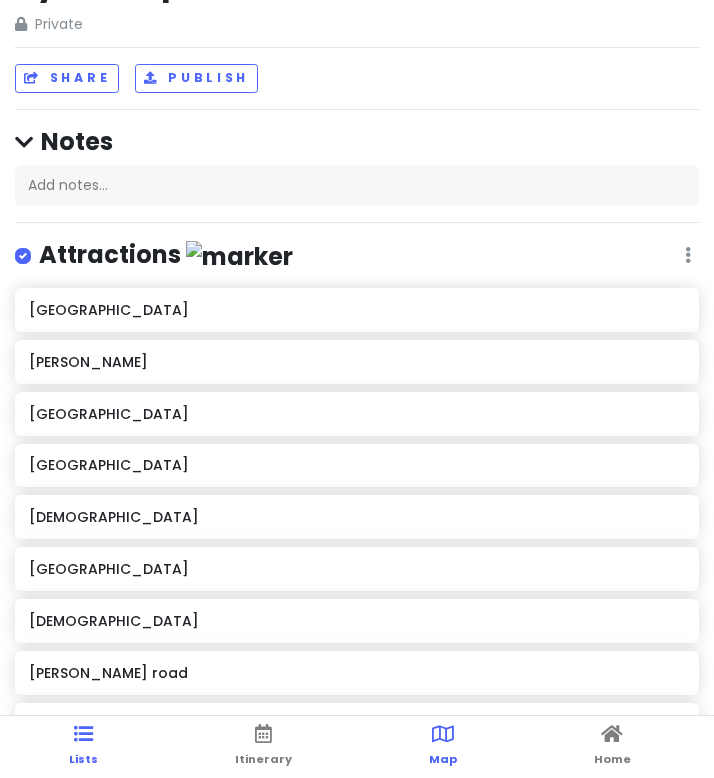 click at bounding box center [443, 734] 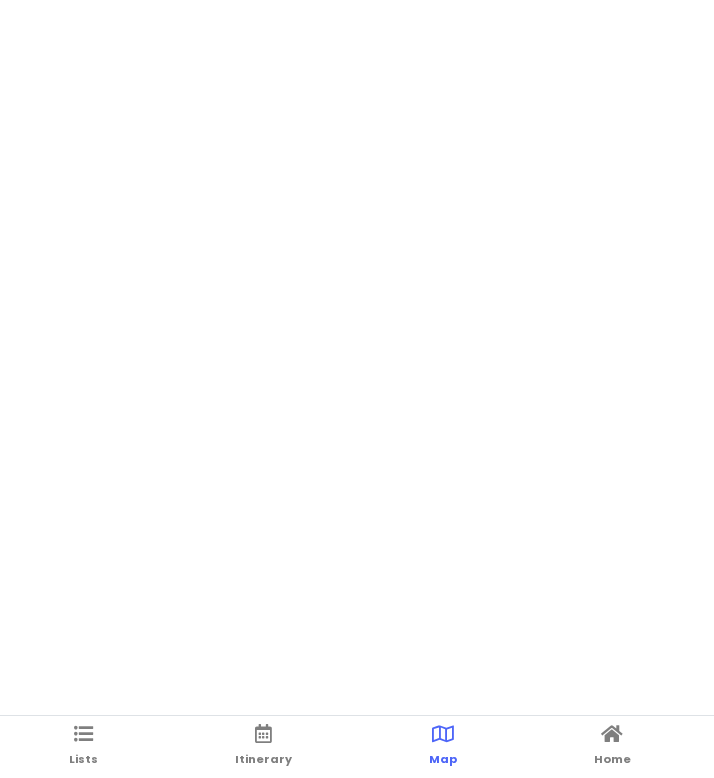 scroll, scrollTop: 0, scrollLeft: 0, axis: both 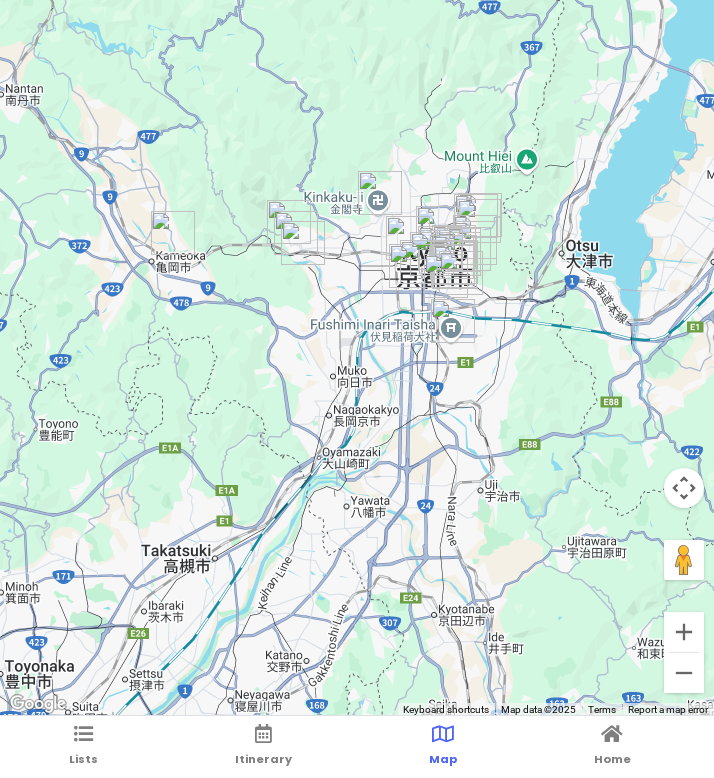 drag, startPoint x: 394, startPoint y: 236, endPoint x: 344, endPoint y: 622, distance: 389.22488 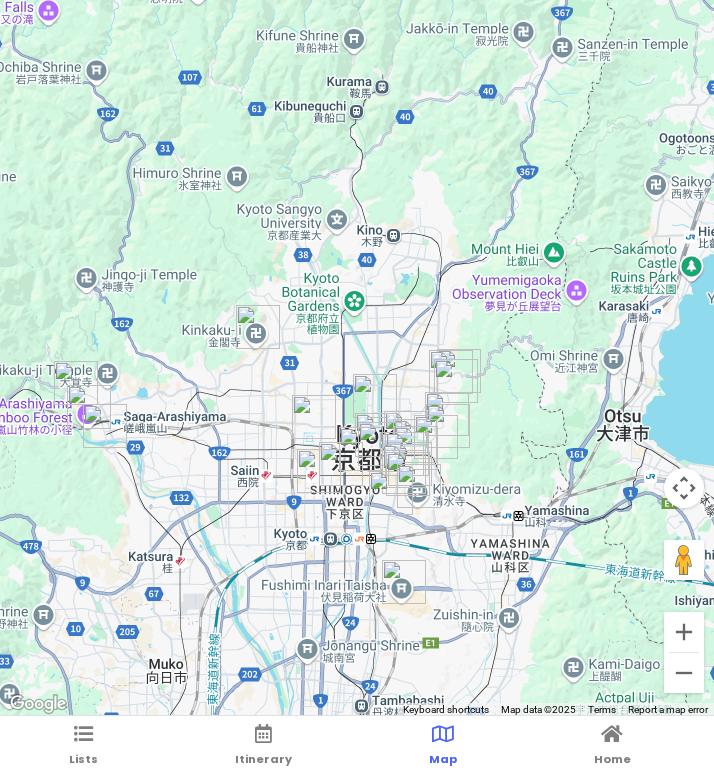 click on "Lists Itinerary Map Home" at bounding box center [357, 747] 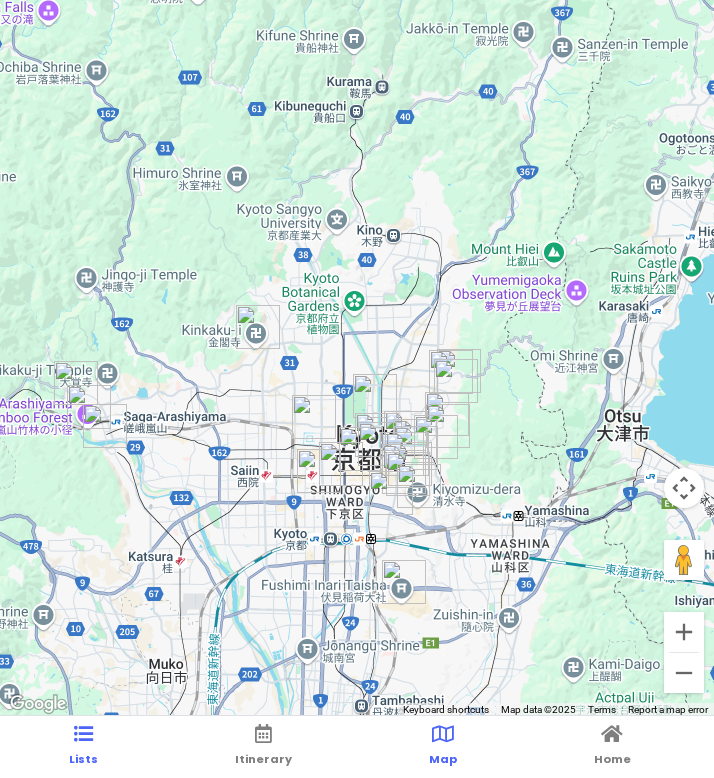 click on "Lists" at bounding box center (83, 747) 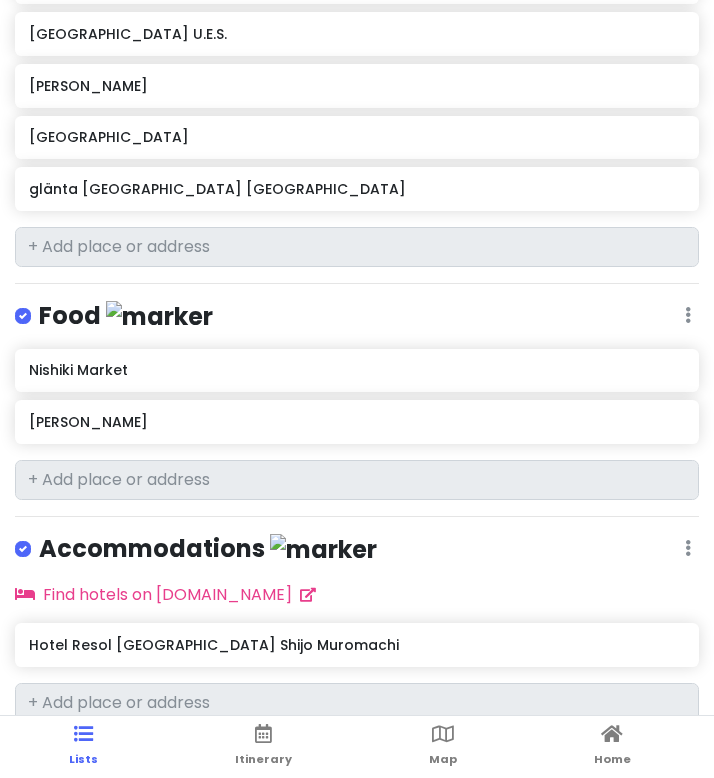 scroll, scrollTop: 1593, scrollLeft: 0, axis: vertical 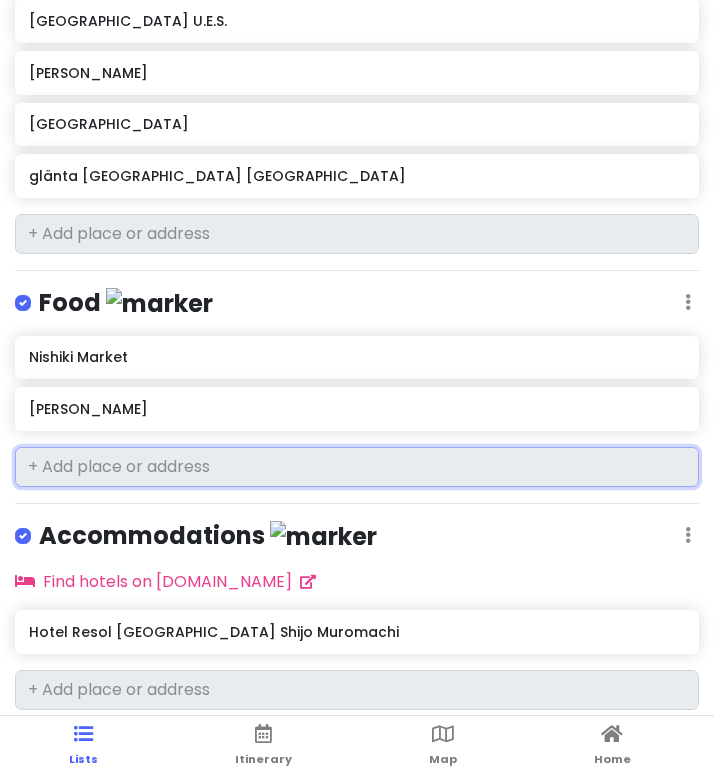 click at bounding box center [357, 467] 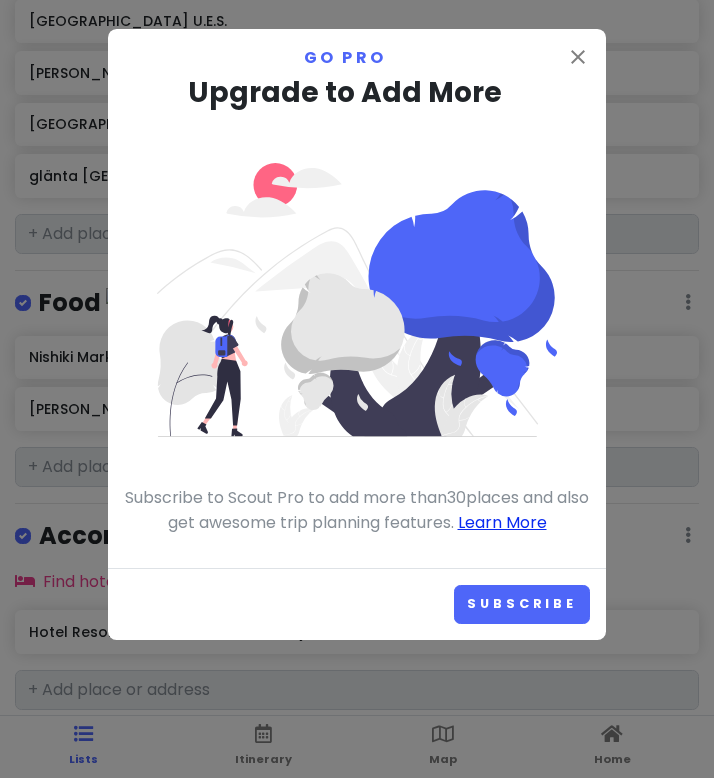 click on "Learn More" at bounding box center [502, 522] 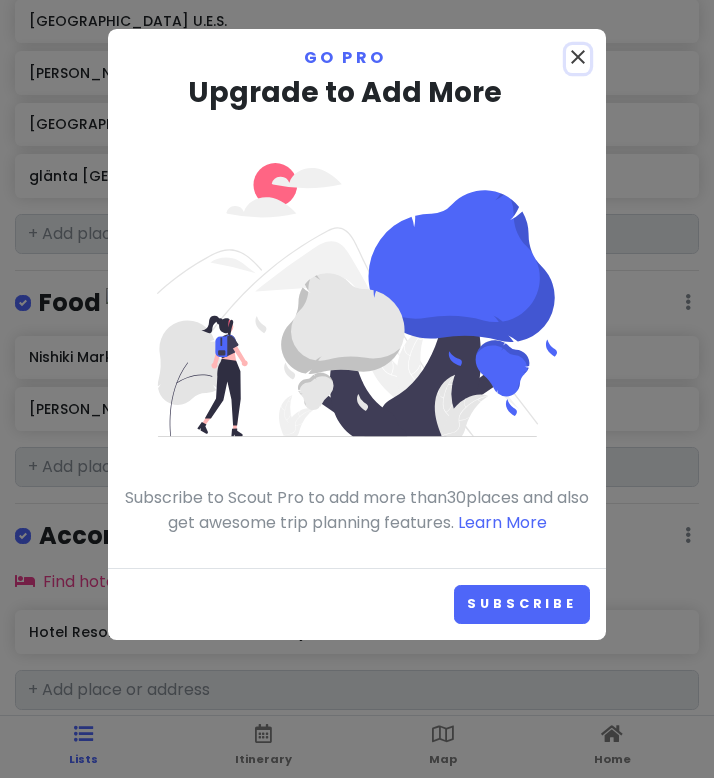 click on "close" at bounding box center (578, 57) 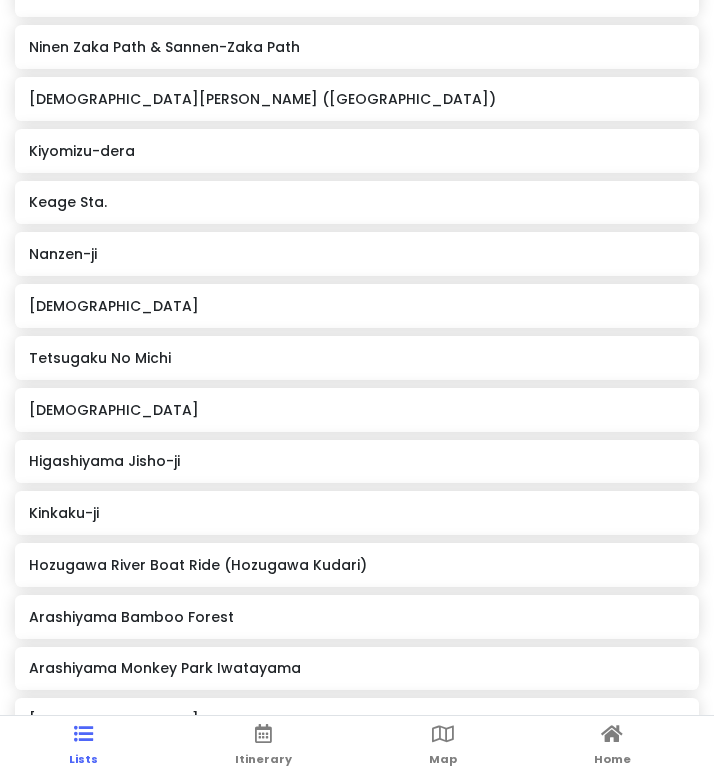 scroll, scrollTop: 0, scrollLeft: 0, axis: both 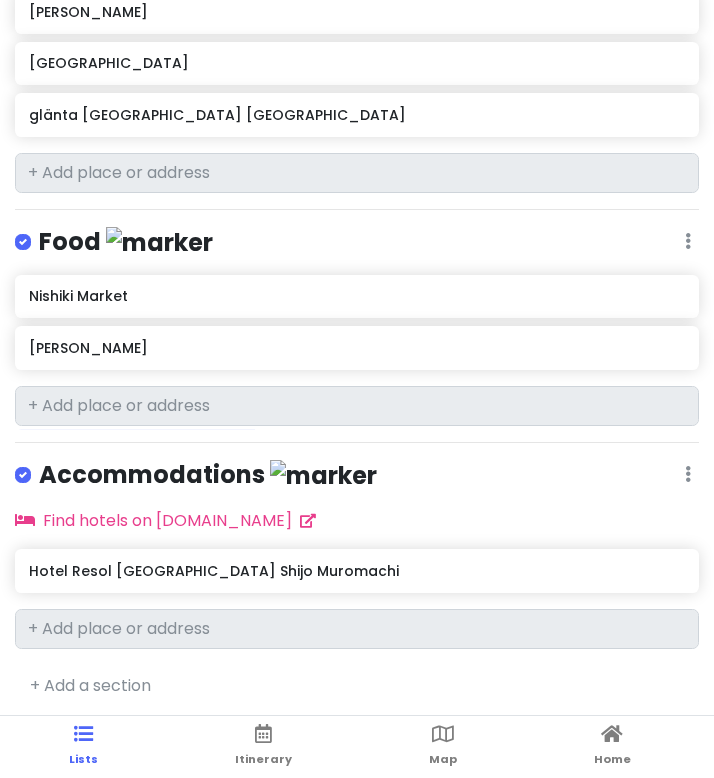 click on "Lists Itinerary Map Home" at bounding box center [357, 747] 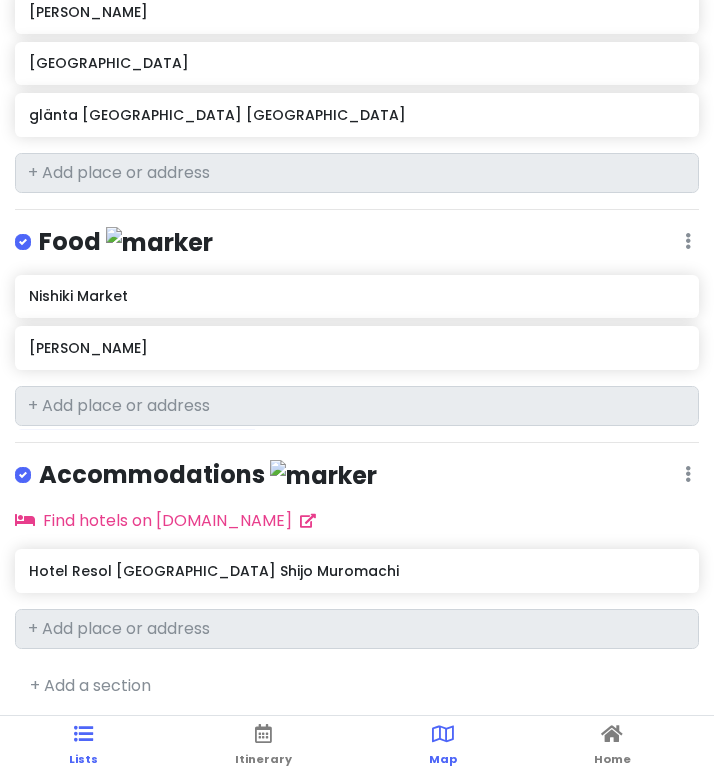click at bounding box center (443, 734) 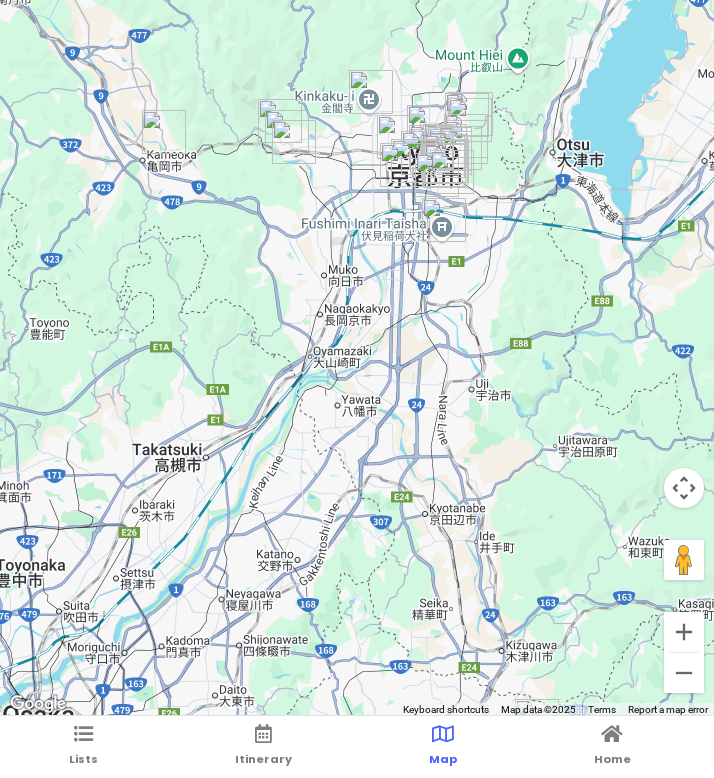 drag, startPoint x: 384, startPoint y: 142, endPoint x: 226, endPoint y: 543, distance: 431.00464 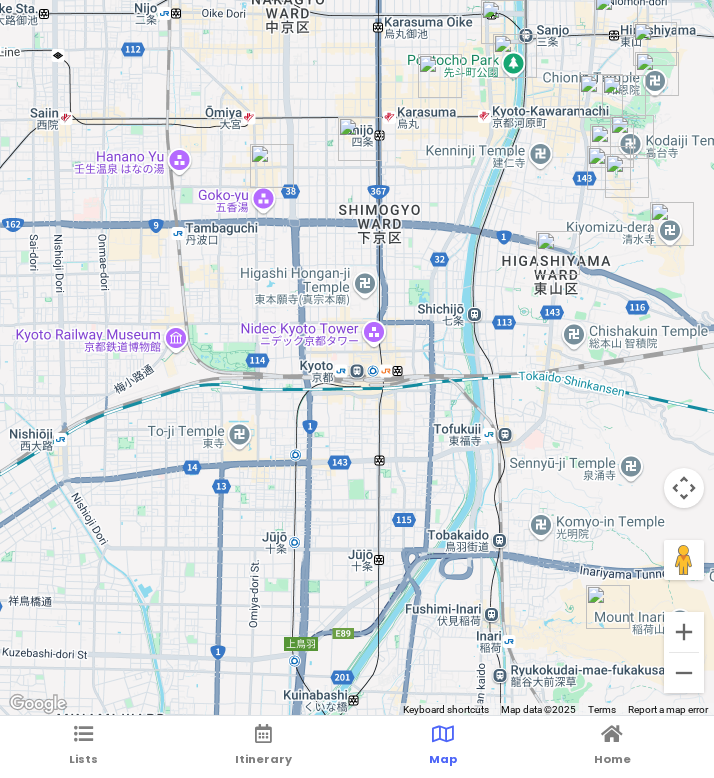 click at bounding box center [360, 139] 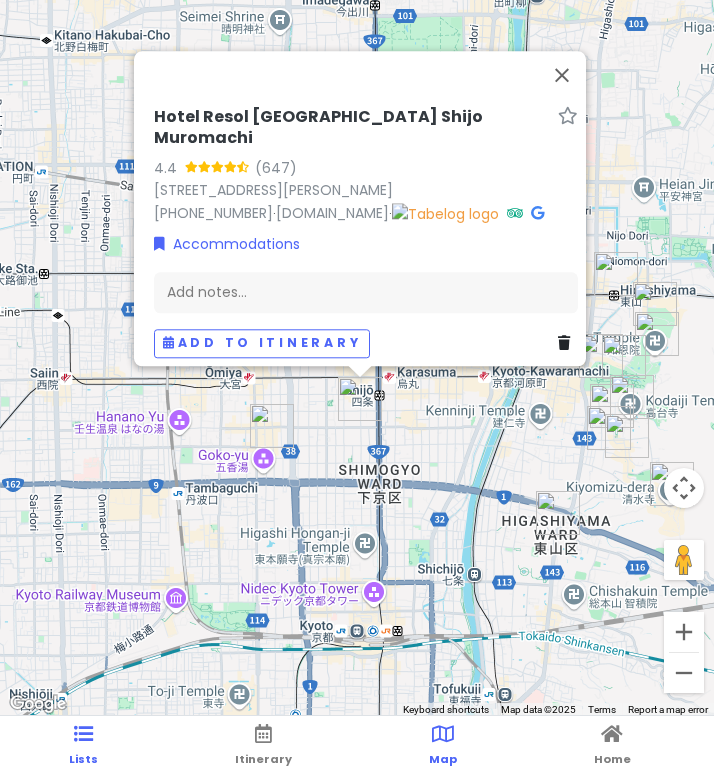 click at bounding box center [83, 734] 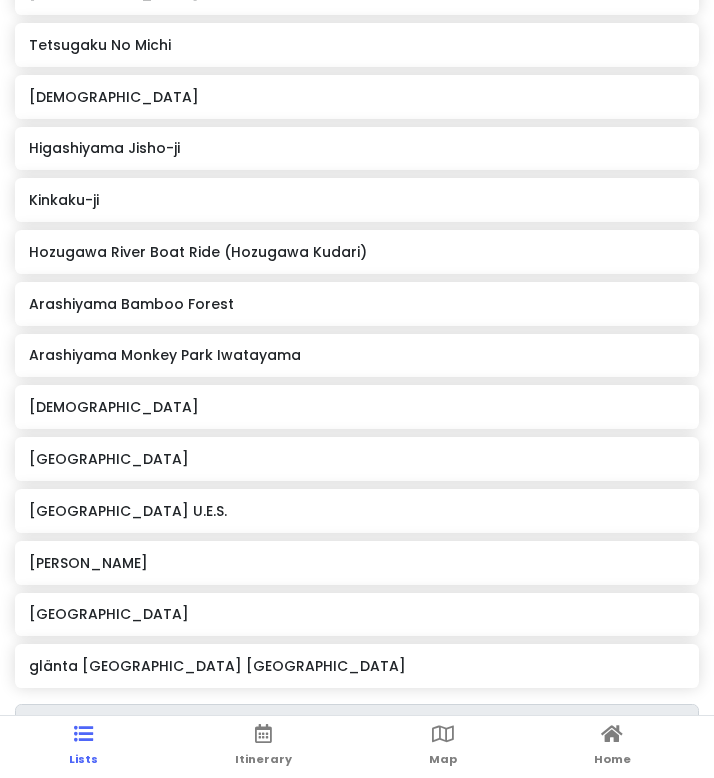 scroll, scrollTop: 1593, scrollLeft: 0, axis: vertical 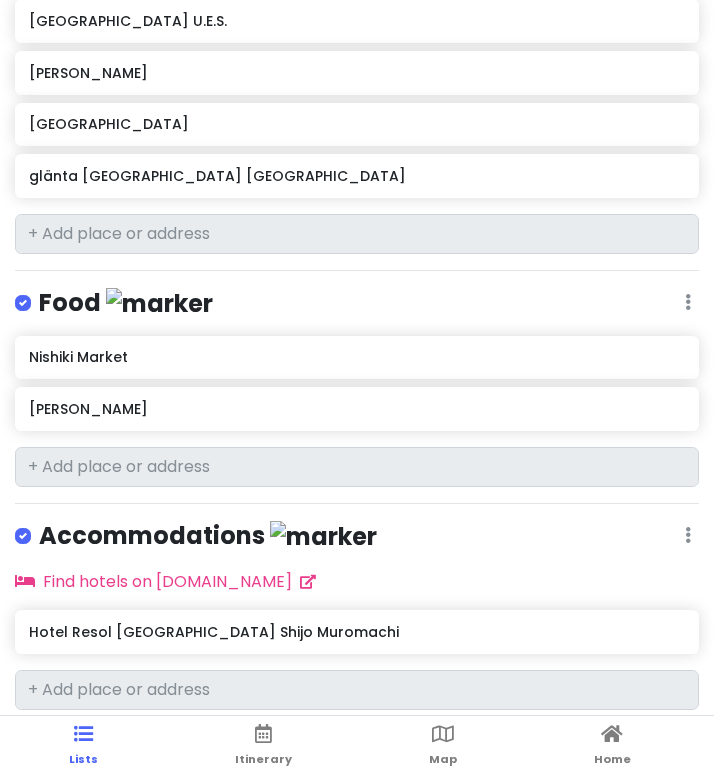 click on "Accommodations" at bounding box center [208, 536] 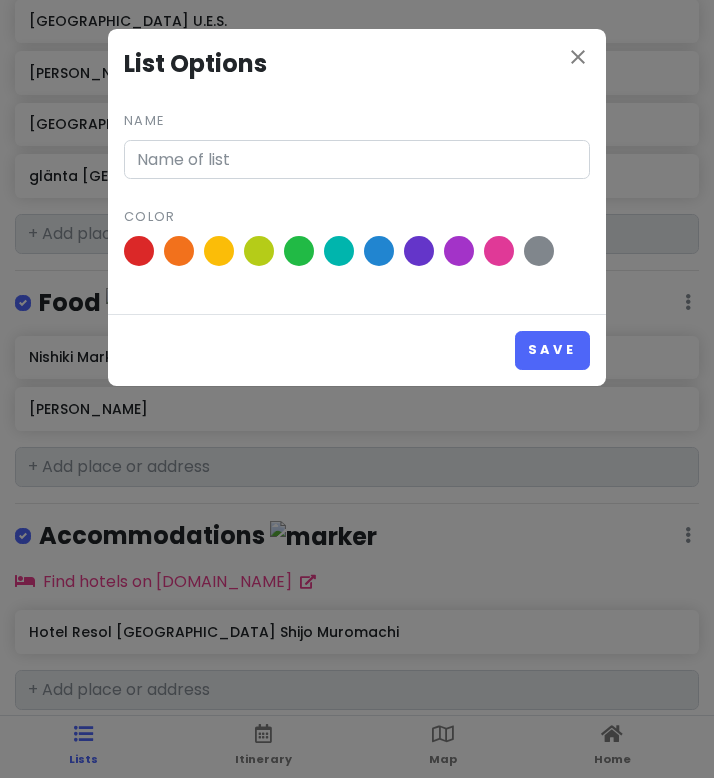 type on "Accommodations" 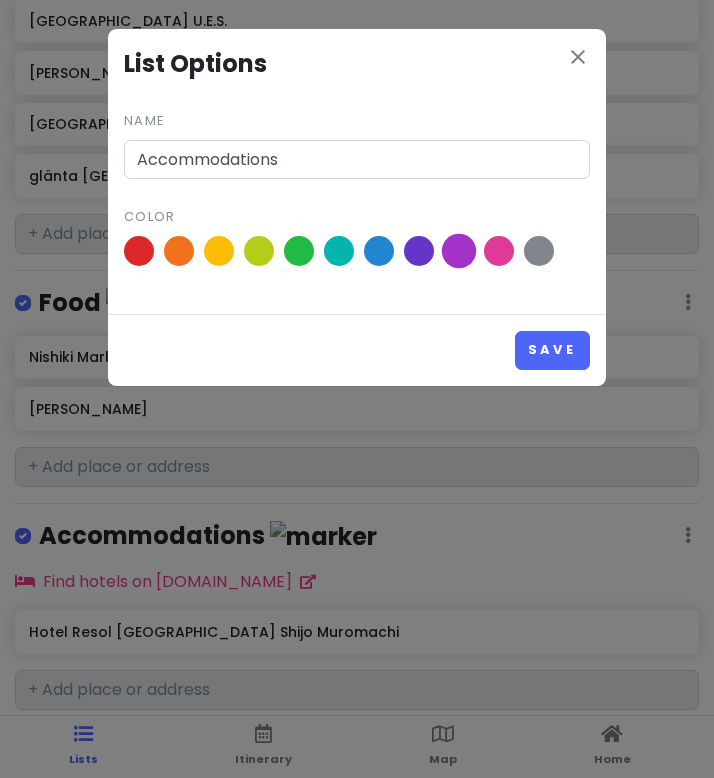 click at bounding box center (459, 251) 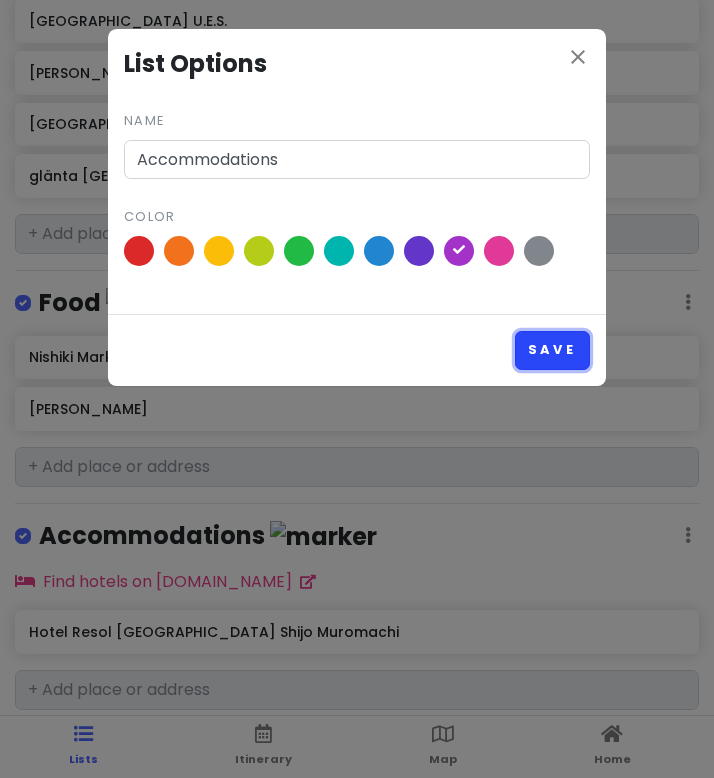 click on "Save" at bounding box center (552, 350) 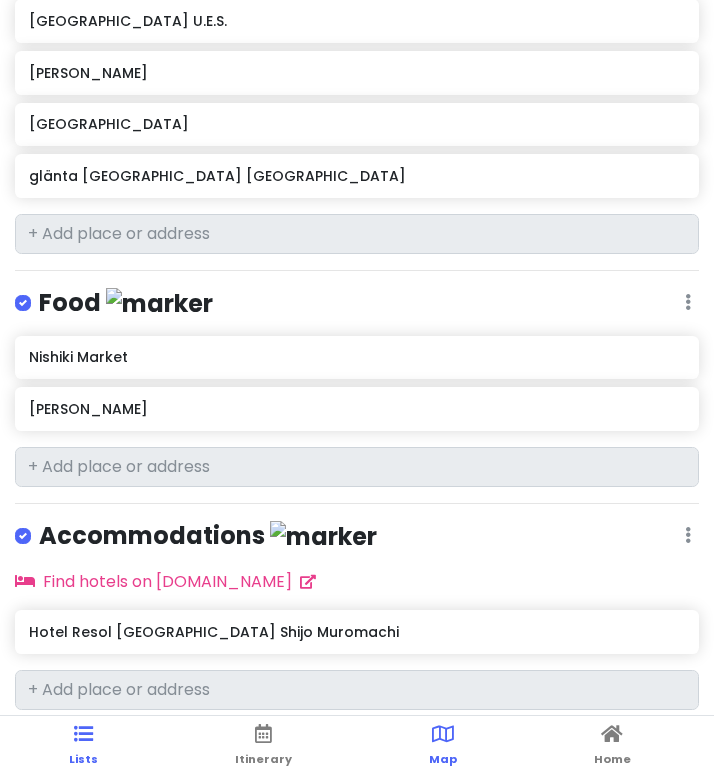 click on "Map" at bounding box center (443, 759) 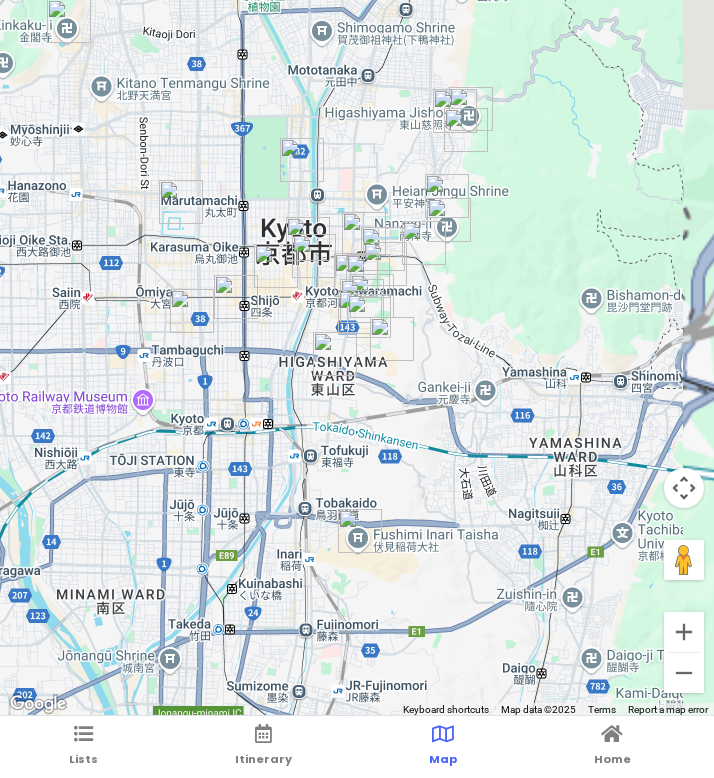 drag, startPoint x: 474, startPoint y: 76, endPoint x: 179, endPoint y: 378, distance: 422.17175 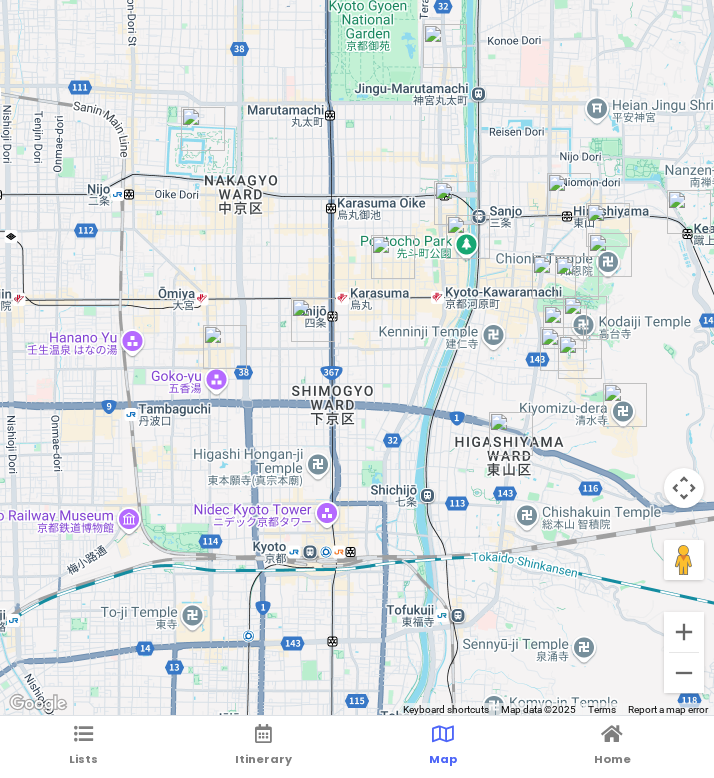 drag, startPoint x: 237, startPoint y: 298, endPoint x: 399, endPoint y: 318, distance: 163.2299 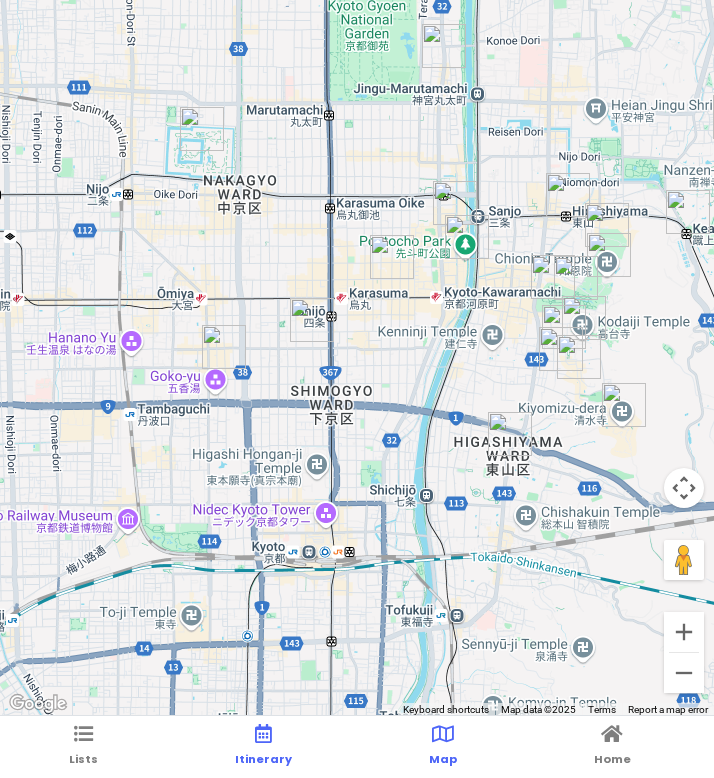 click on "Itinerary" at bounding box center (263, 759) 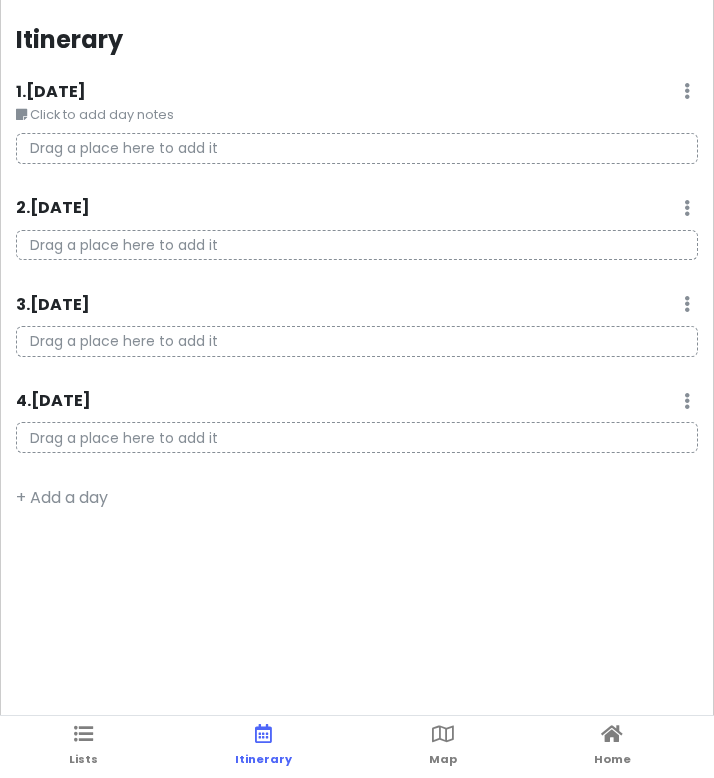 click on "Lists Itinerary Map Home" at bounding box center (357, 747) 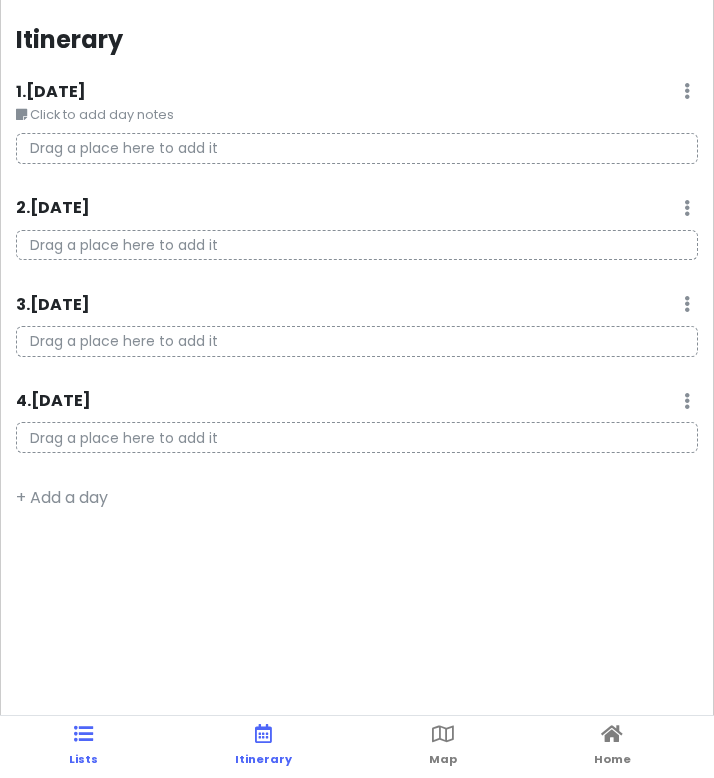 click at bounding box center [83, 734] 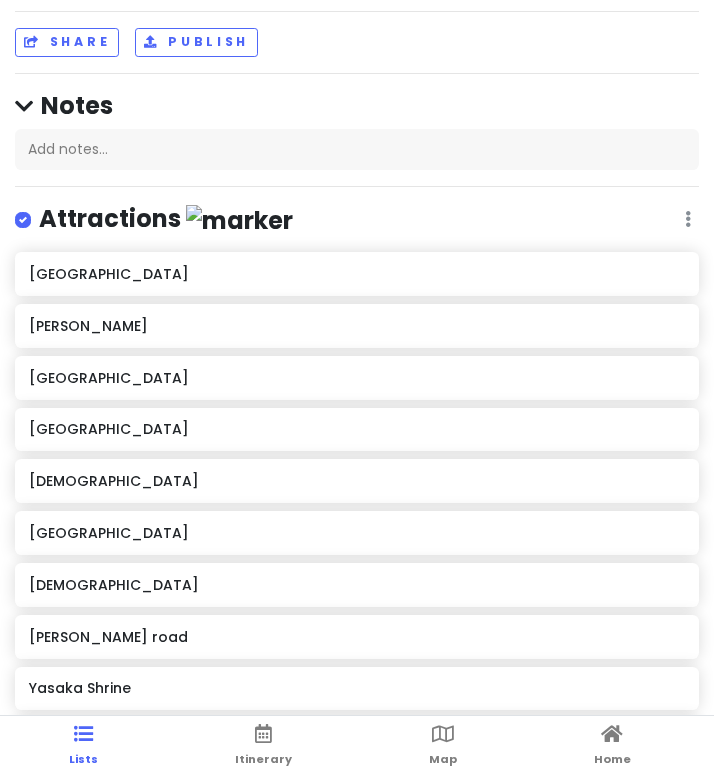 scroll, scrollTop: 115, scrollLeft: 0, axis: vertical 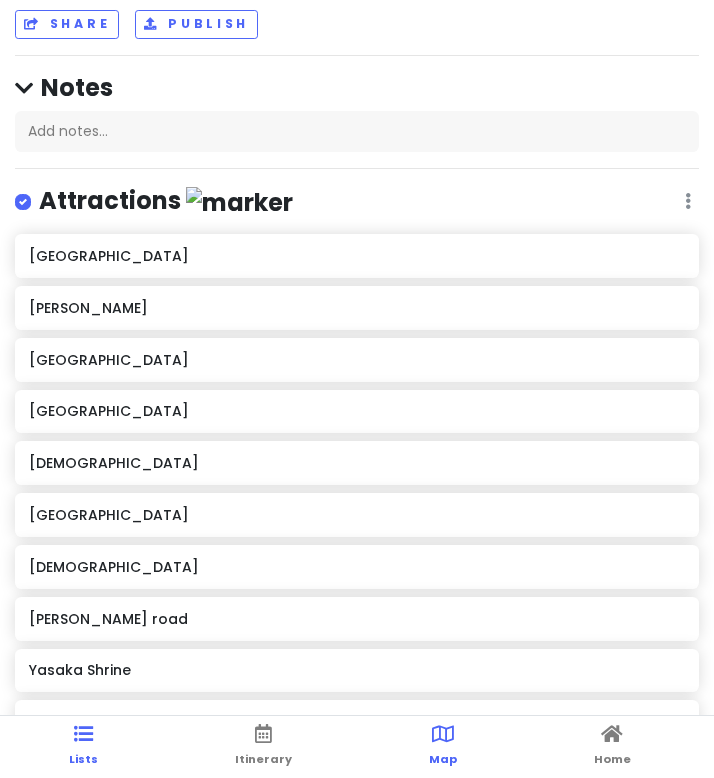 click on "Map" at bounding box center [443, 747] 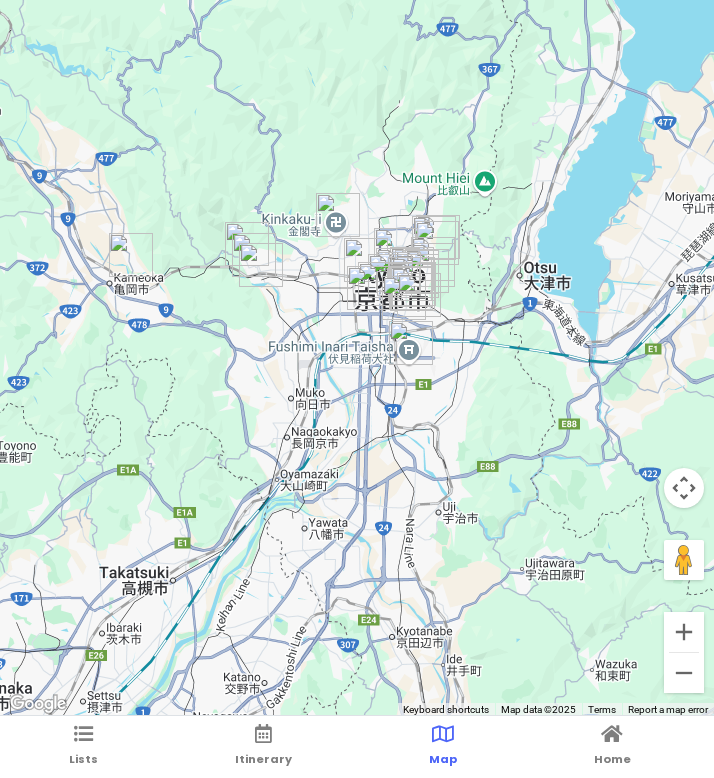 drag, startPoint x: 404, startPoint y: 75, endPoint x: 355, endPoint y: 331, distance: 260.64728 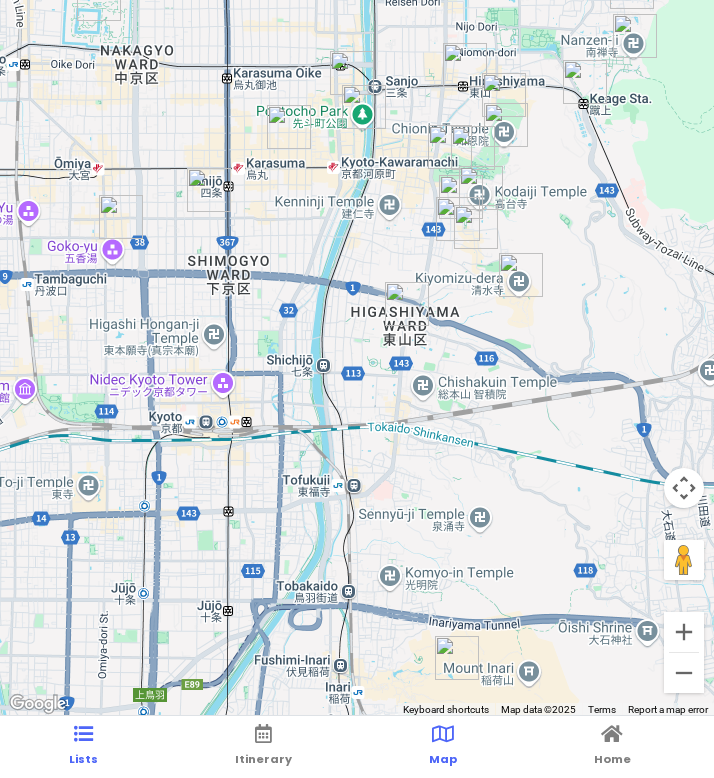 click on "Lists" at bounding box center [83, 759] 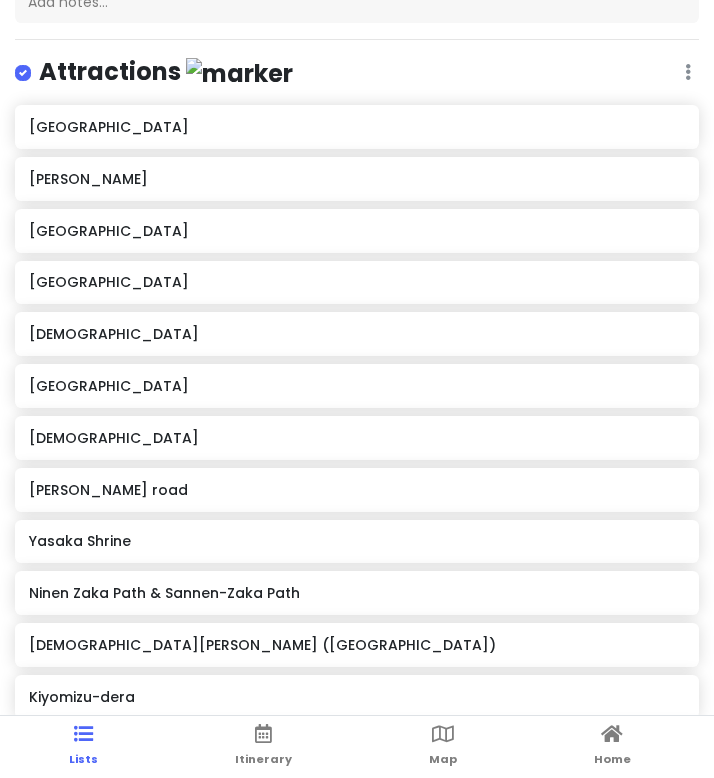 scroll, scrollTop: 0, scrollLeft: 0, axis: both 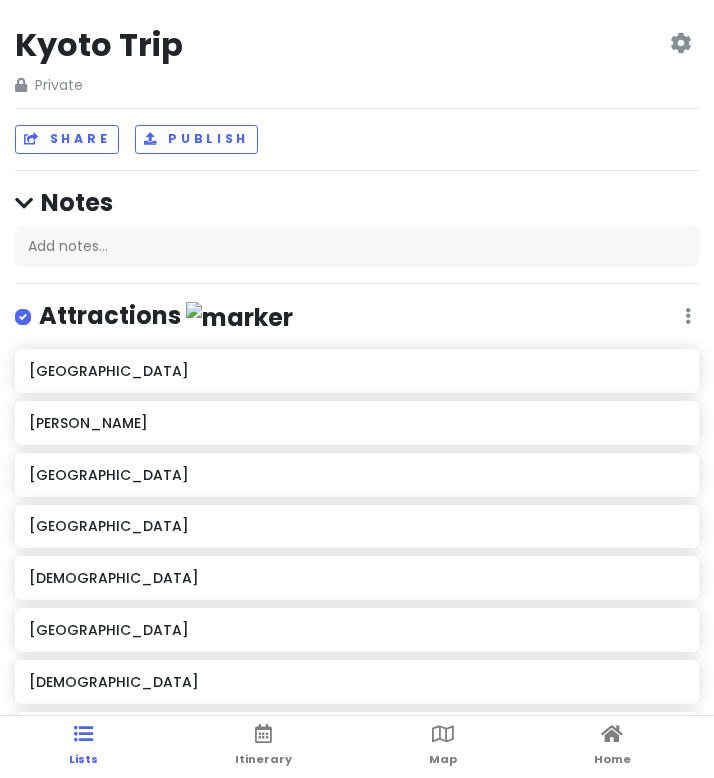click on "Lists Itinerary Map Home" at bounding box center (357, 747) 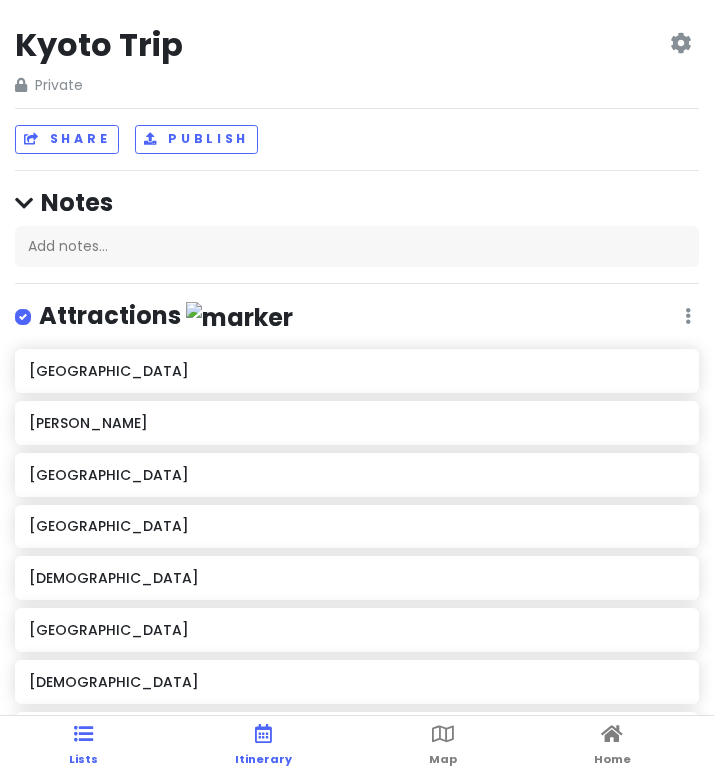 click at bounding box center [263, 734] 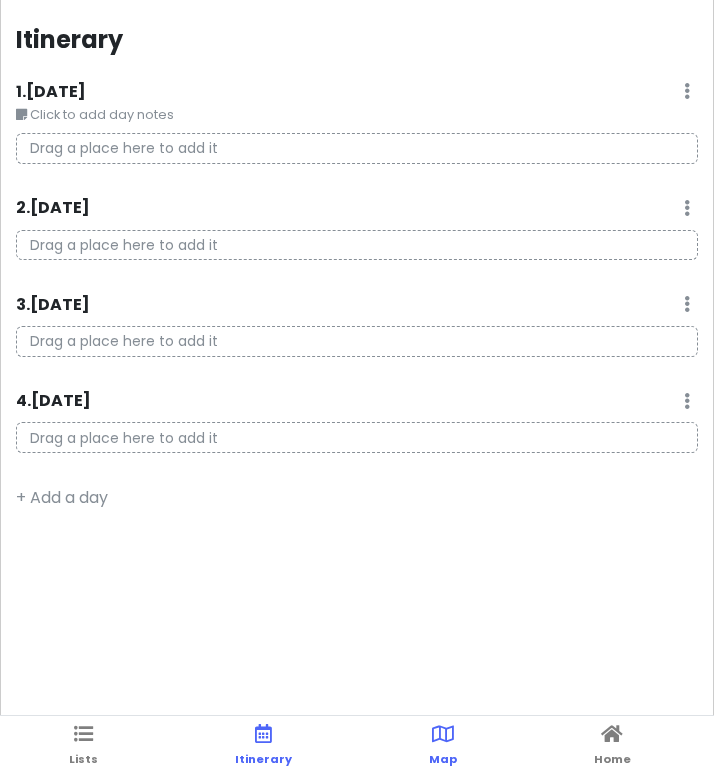 click at bounding box center [443, 734] 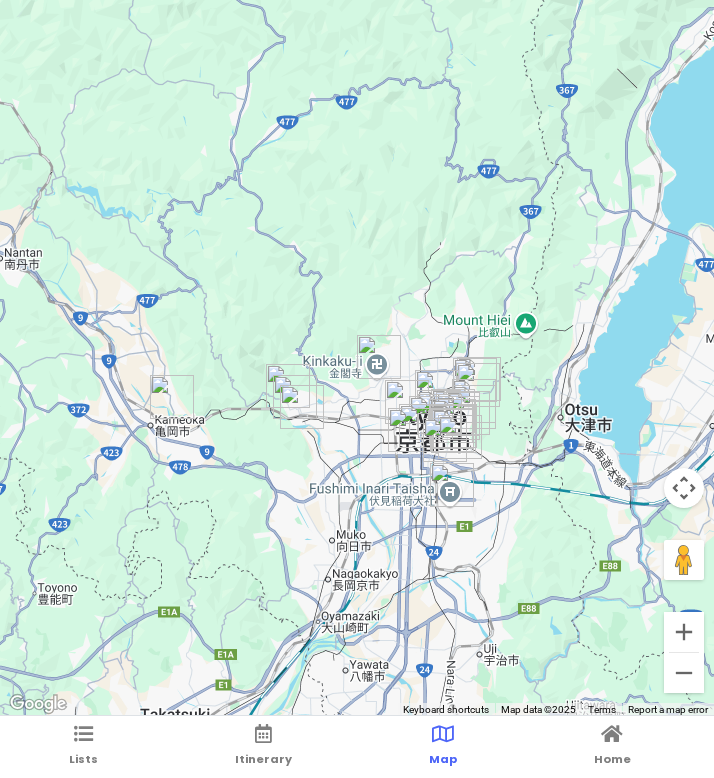 drag, startPoint x: 433, startPoint y: 255, endPoint x: 432, endPoint y: 589, distance: 334.0015 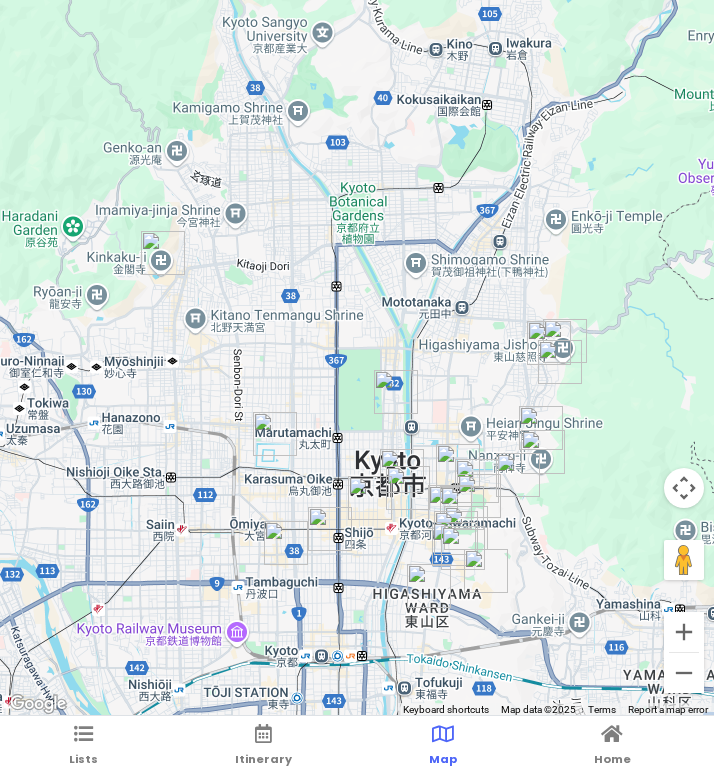 drag, startPoint x: 457, startPoint y: 528, endPoint x: 440, endPoint y: 348, distance: 180.801 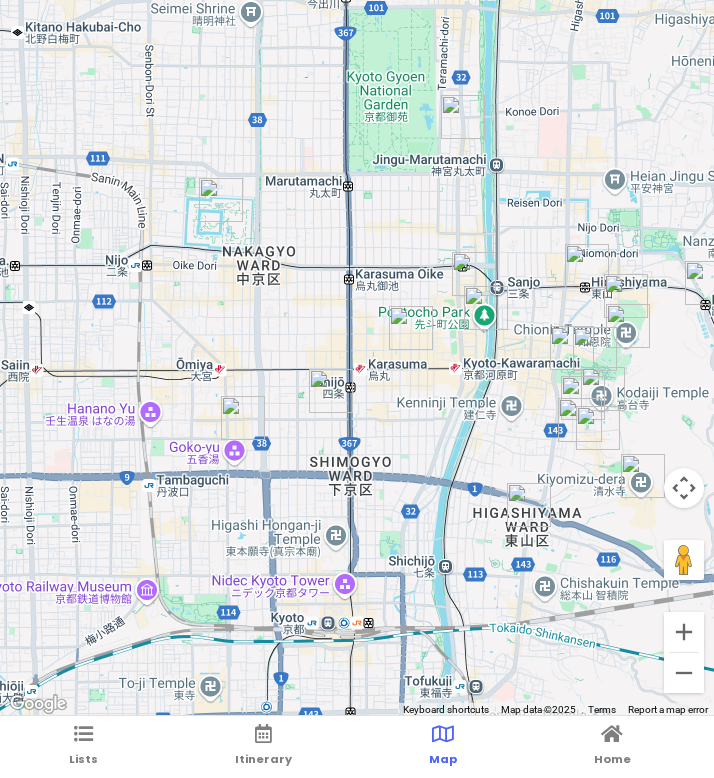 drag, startPoint x: 357, startPoint y: 579, endPoint x: 484, endPoint y: 405, distance: 215.4182 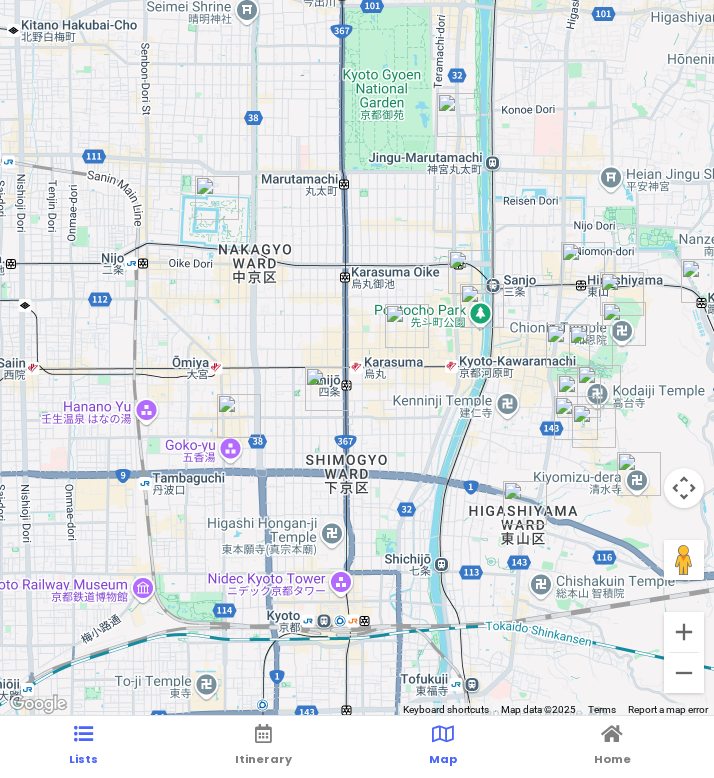 click at bounding box center (83, 734) 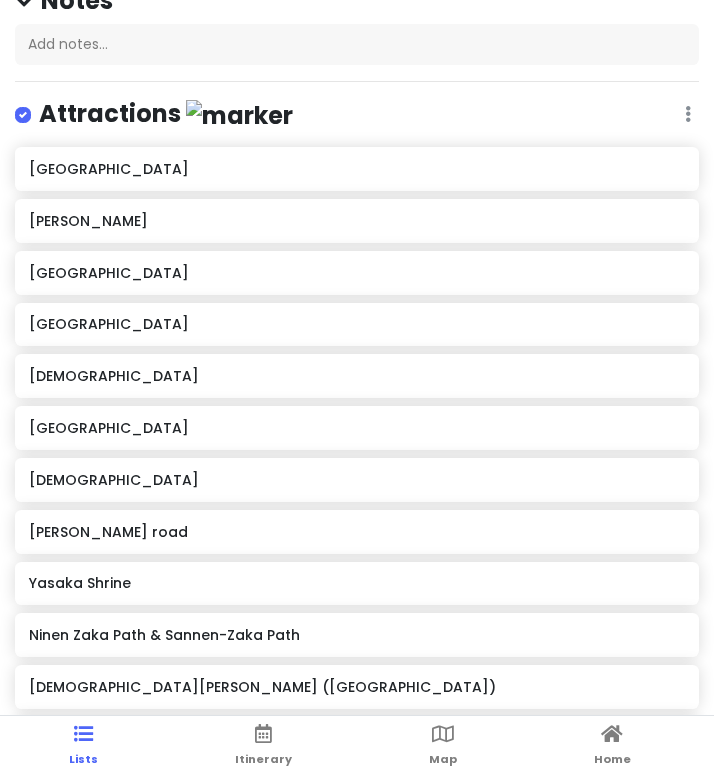 scroll, scrollTop: 0, scrollLeft: 0, axis: both 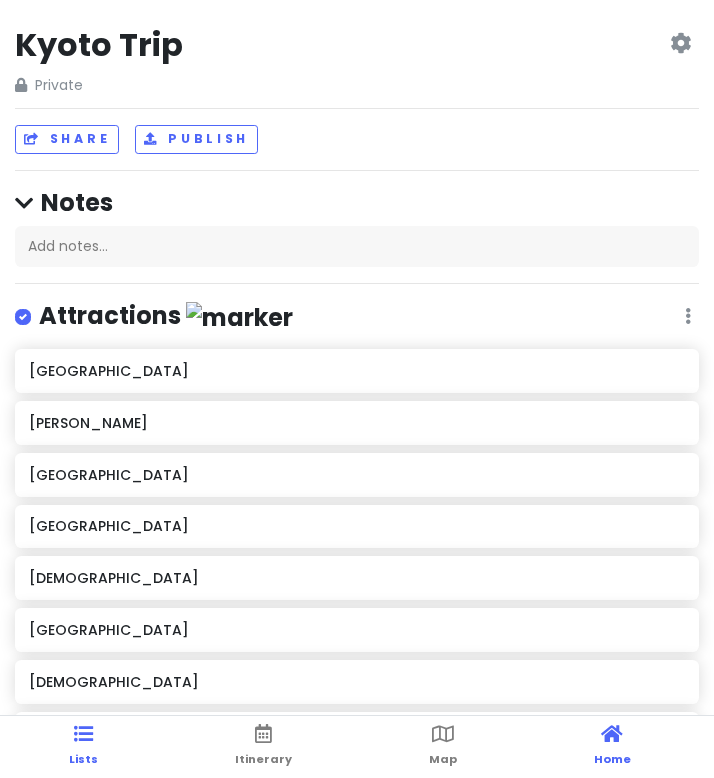 click on "Home" at bounding box center (612, 759) 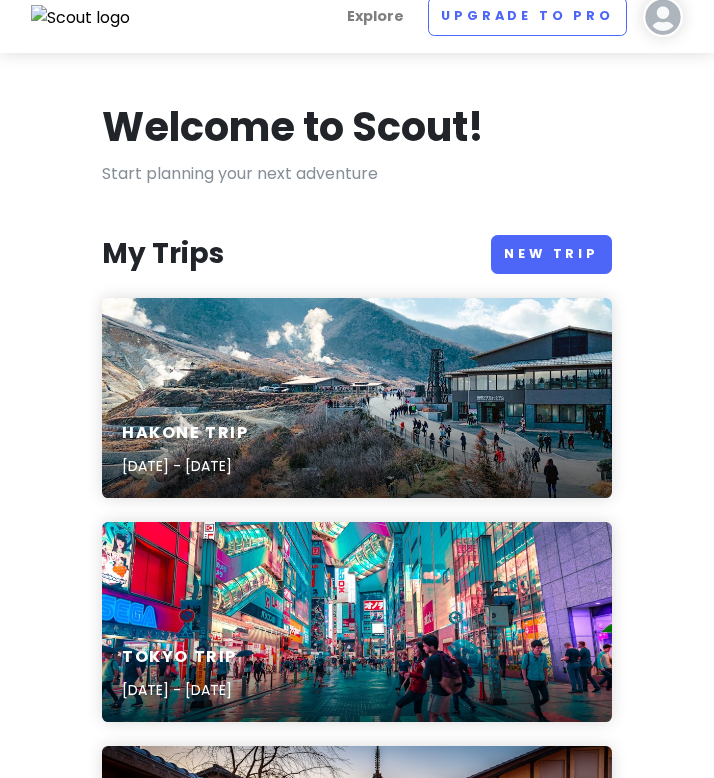 scroll, scrollTop: 0, scrollLeft: 0, axis: both 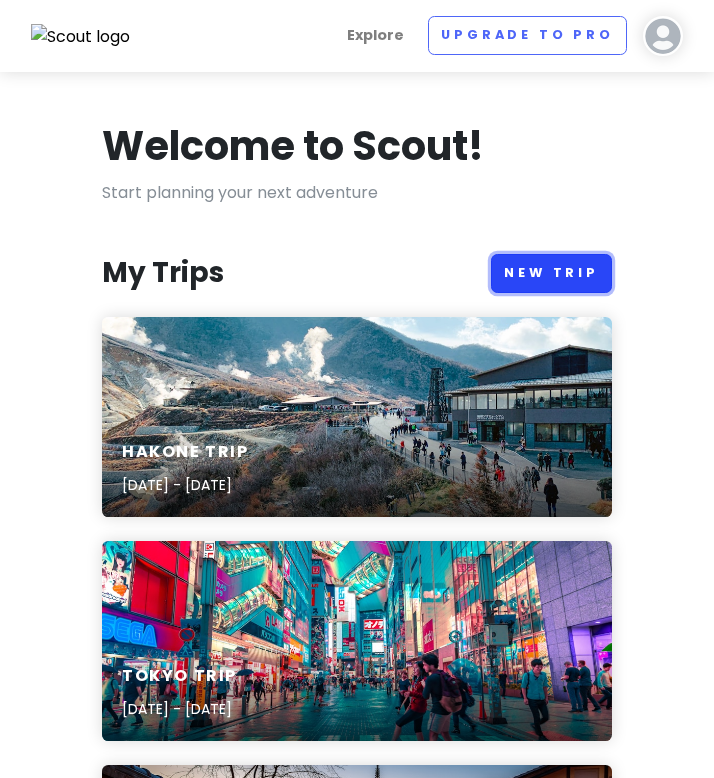 click on "New Trip" at bounding box center (551, 273) 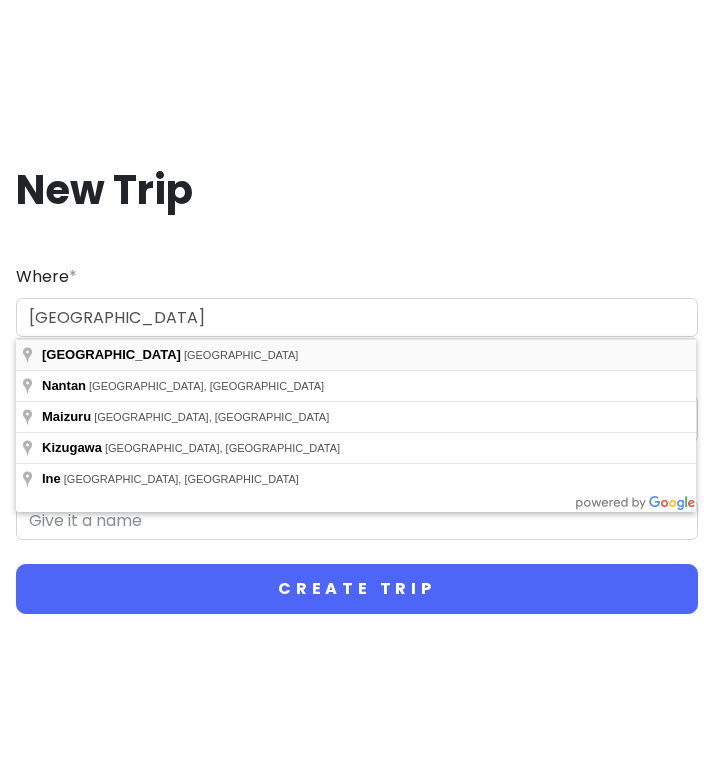 type on "[GEOGRAPHIC_DATA], [GEOGRAPHIC_DATA]" 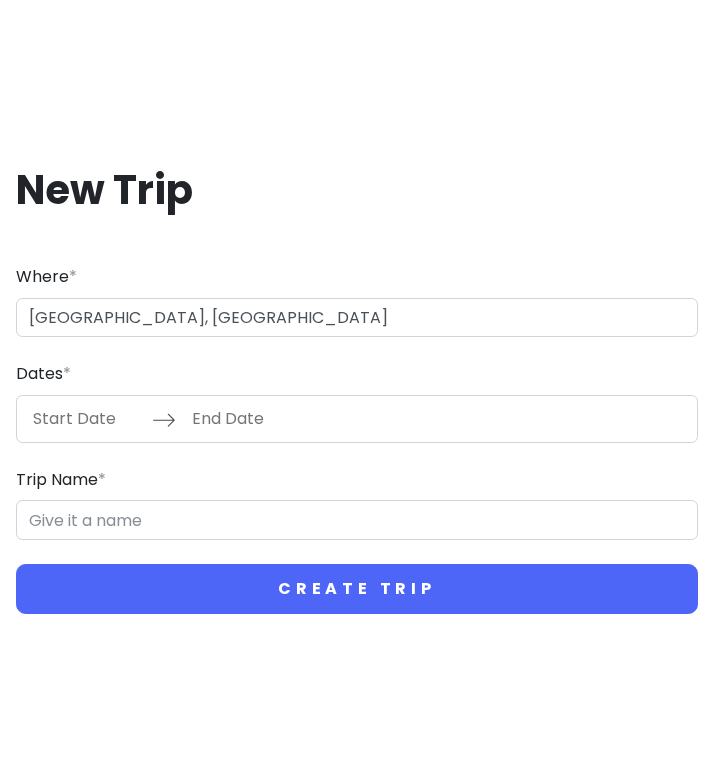 type on "Kyoto Trip" 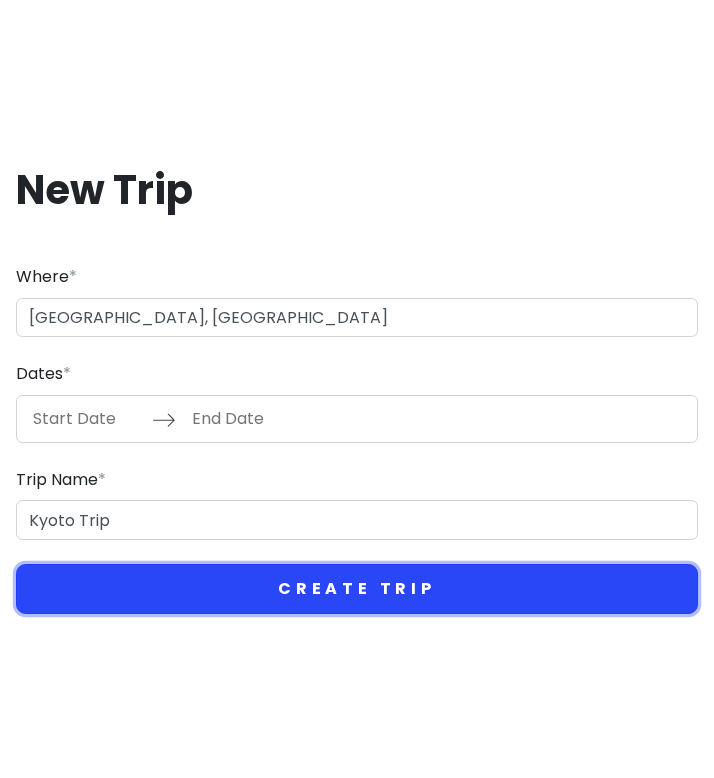 click on "Create Trip" at bounding box center [357, 589] 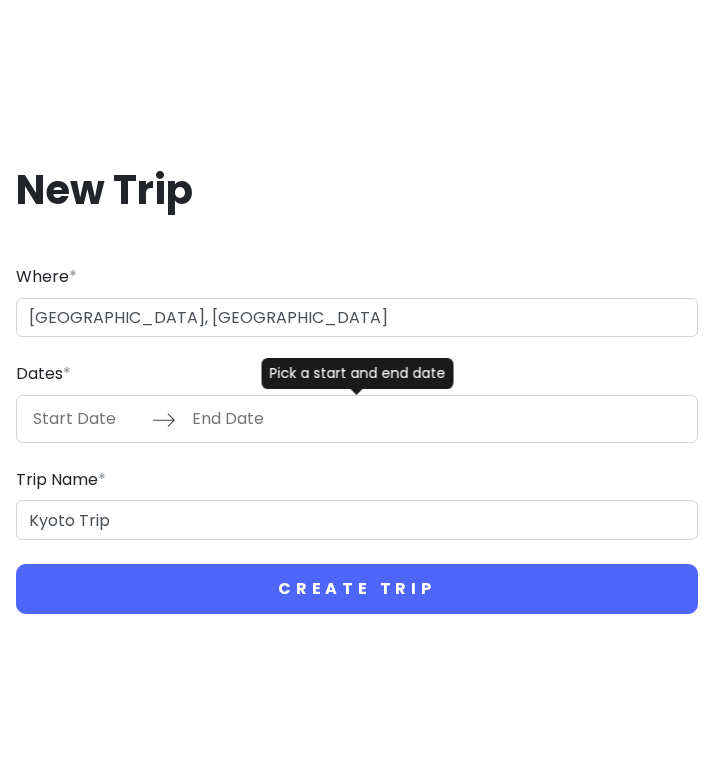 click at bounding box center (87, 419) 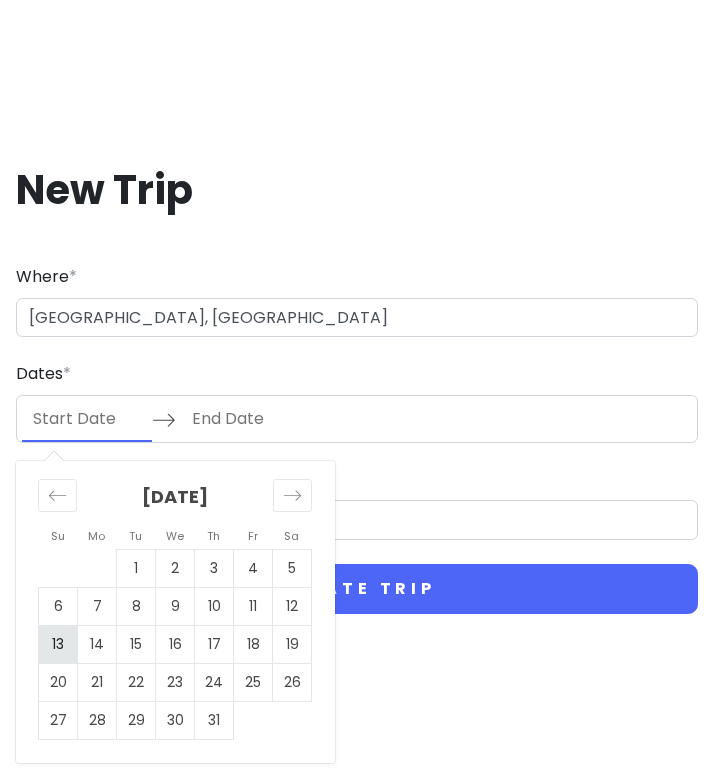 click on "13" at bounding box center (58, 644) 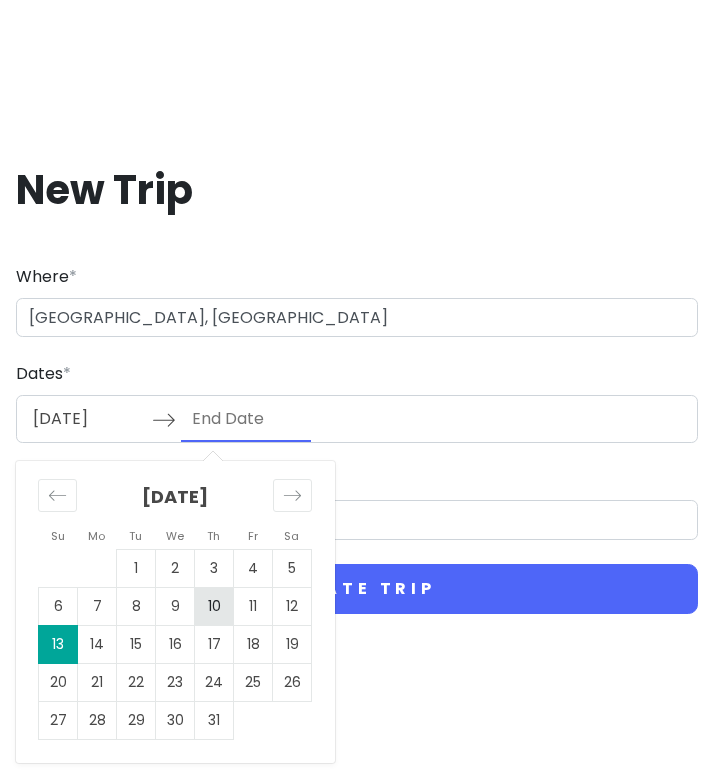 click on "10" at bounding box center (214, 606) 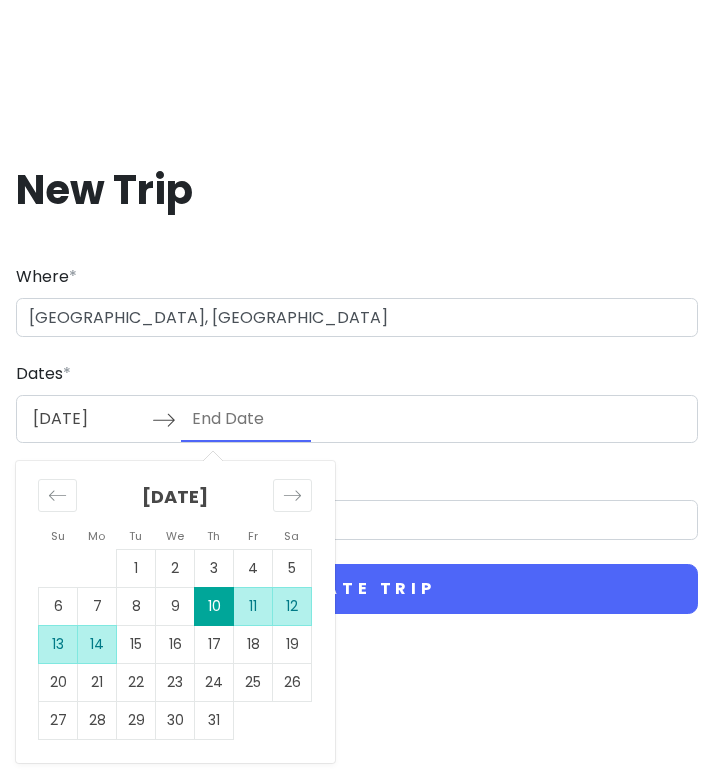click on "13" at bounding box center (58, 644) 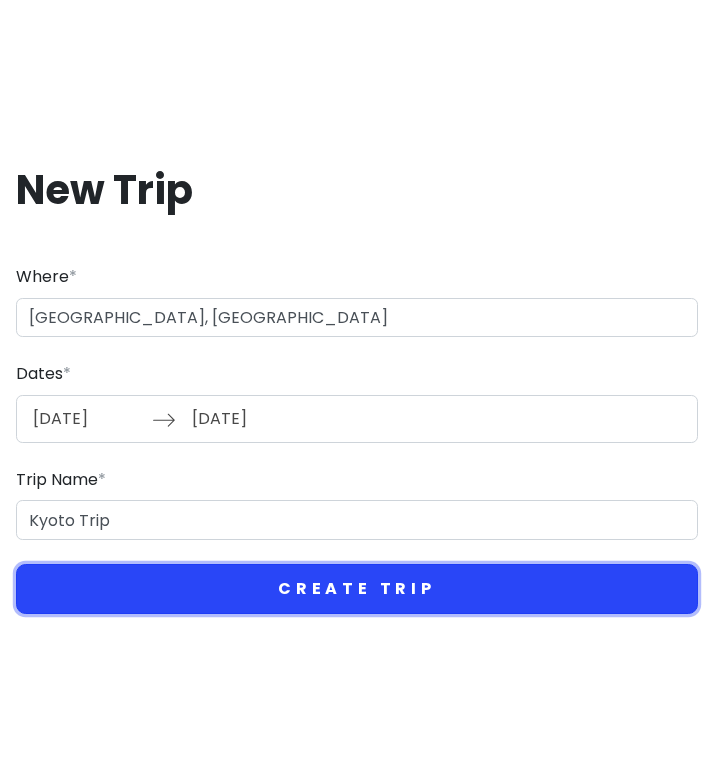 click on "Create Trip" at bounding box center (357, 589) 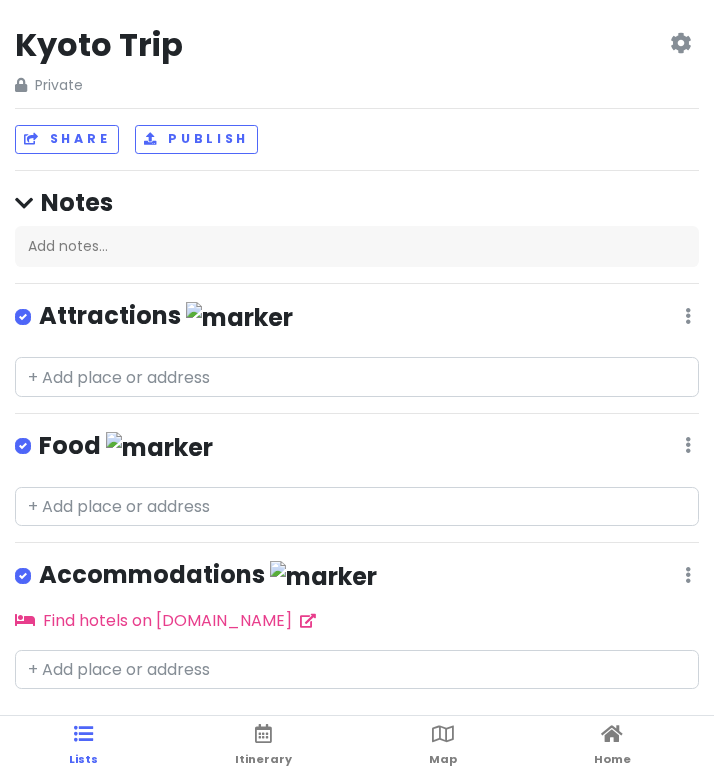 scroll, scrollTop: 61, scrollLeft: 0, axis: vertical 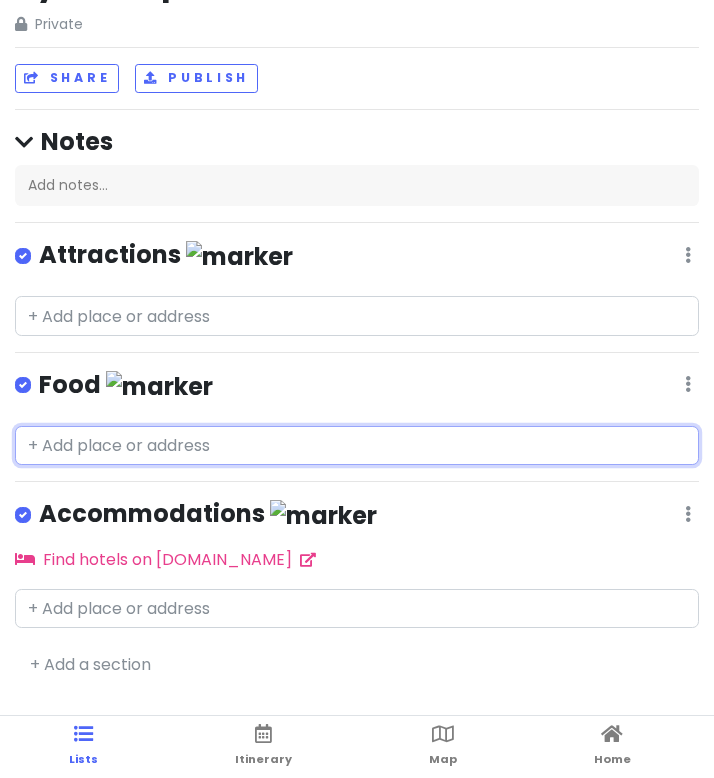 click at bounding box center (357, 446) 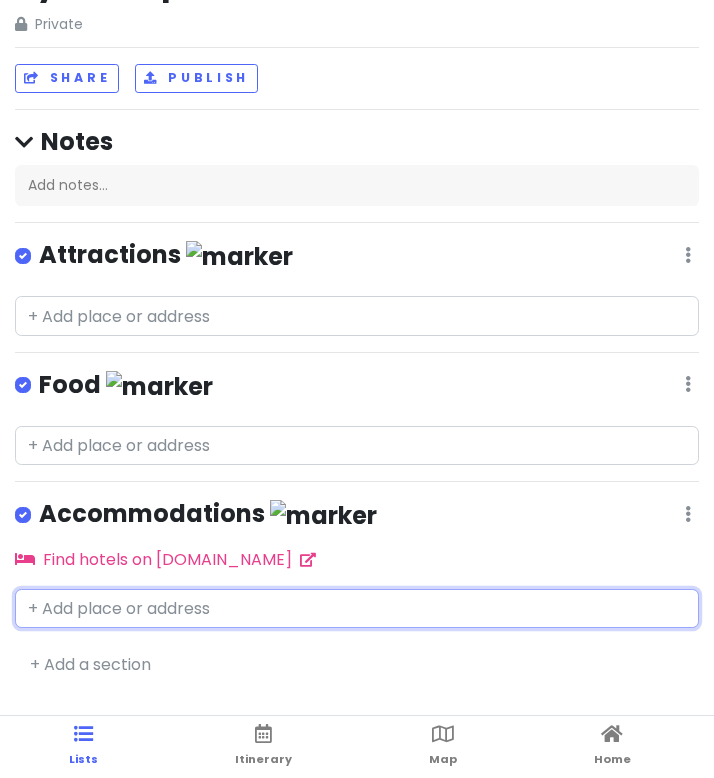 click at bounding box center (357, 609) 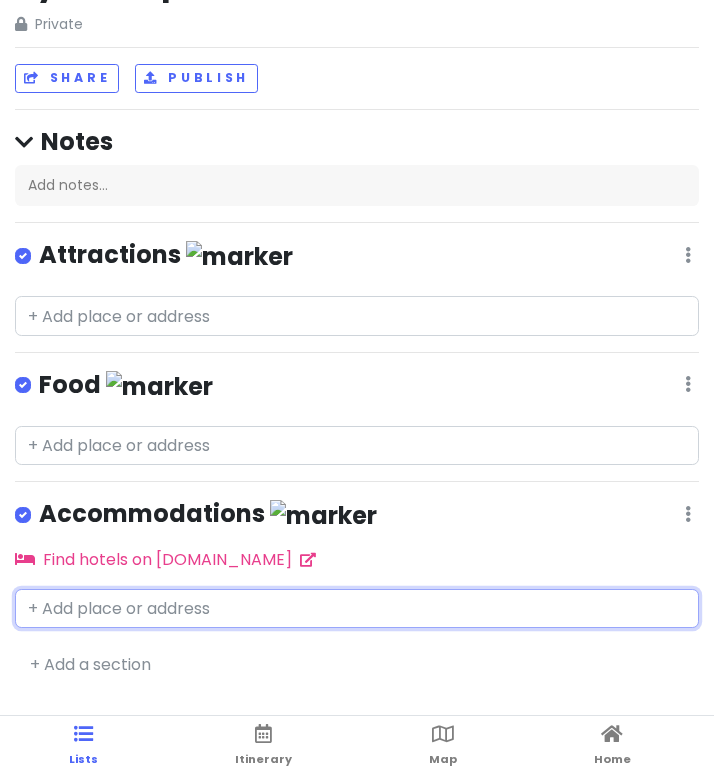 click at bounding box center [357, 609] 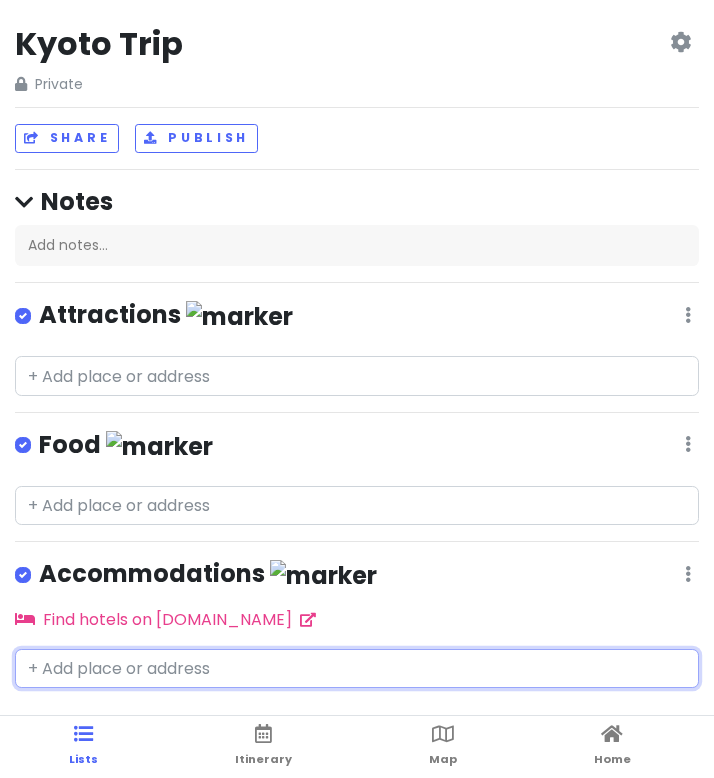 scroll, scrollTop: 0, scrollLeft: 0, axis: both 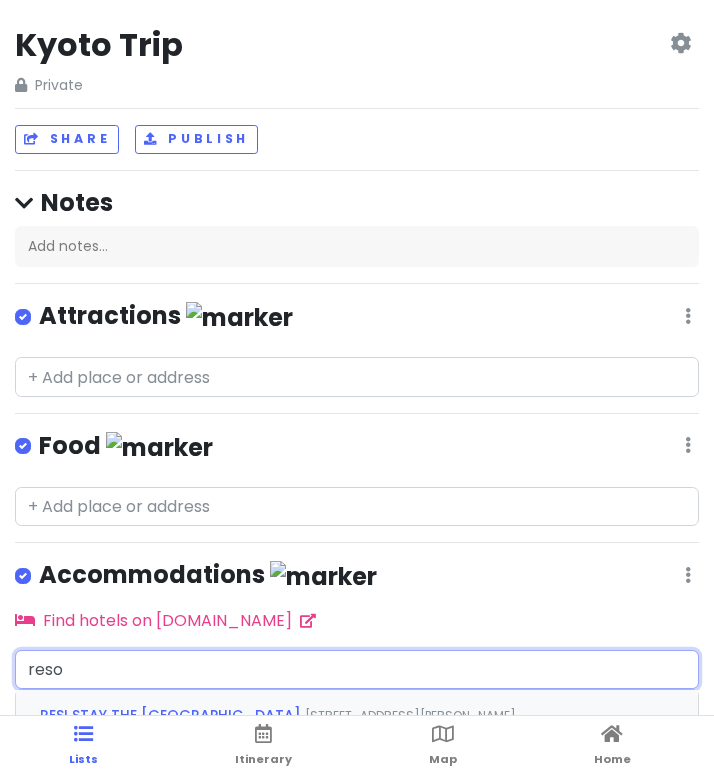 type on "resol" 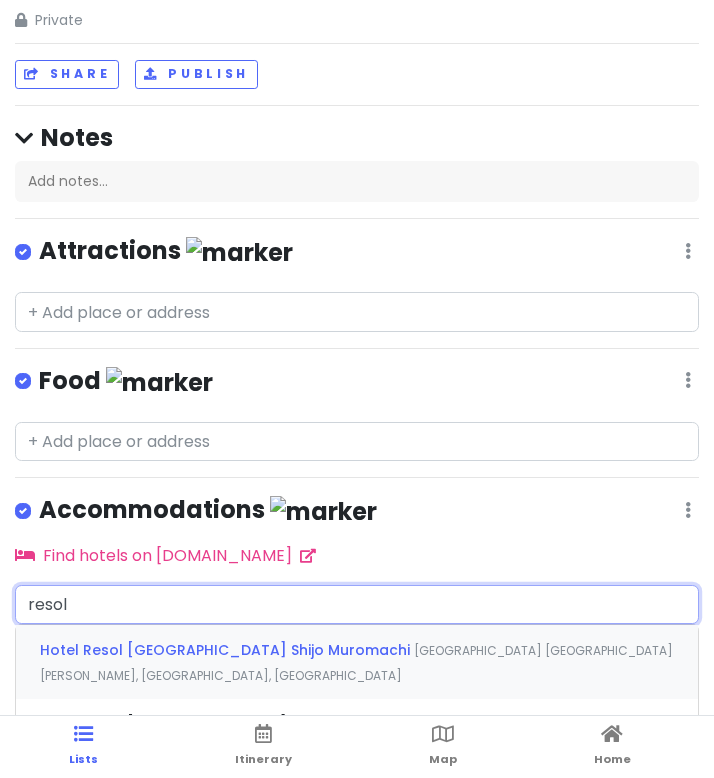 scroll, scrollTop: 68, scrollLeft: 0, axis: vertical 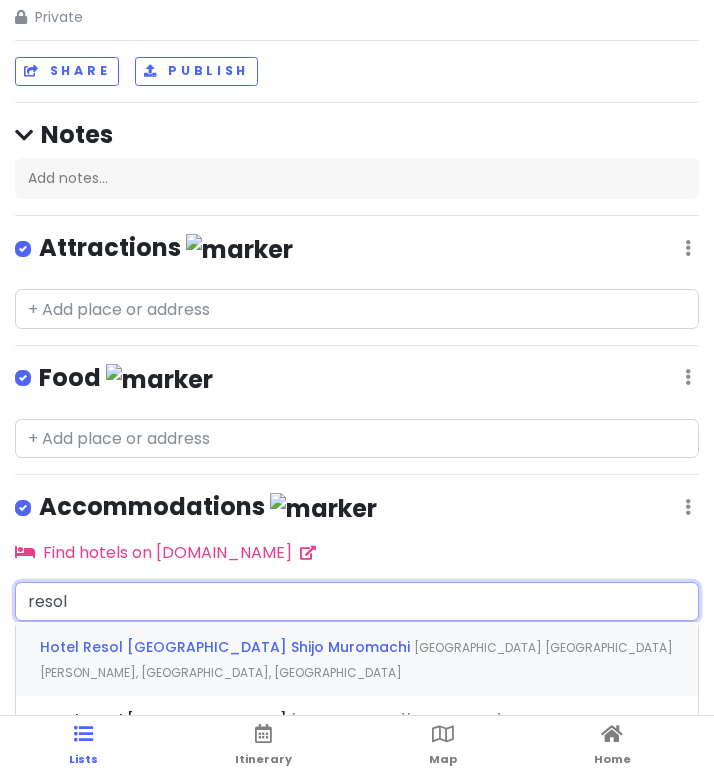 click on "Hotel Resol [GEOGRAPHIC_DATA] Shijo Muromachi" at bounding box center (227, 647) 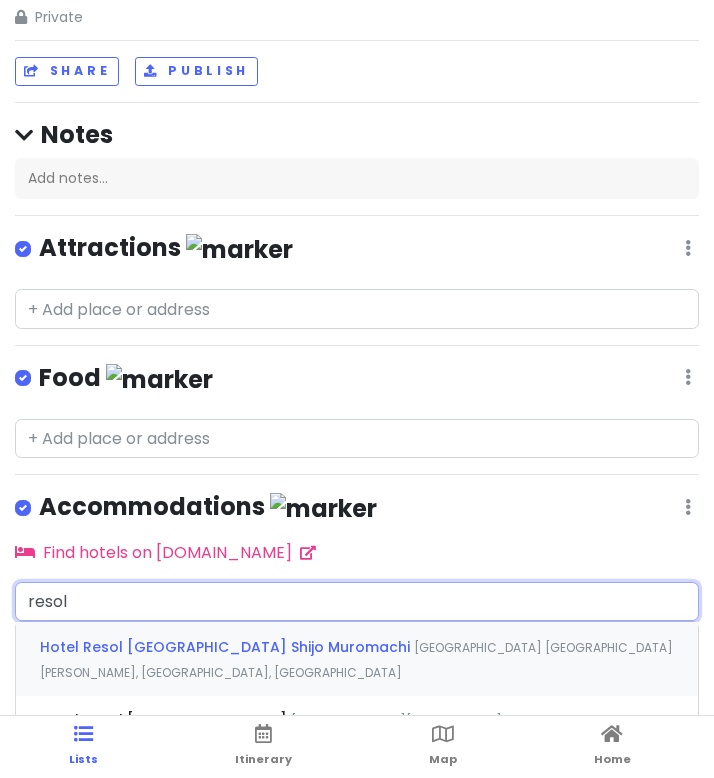 type 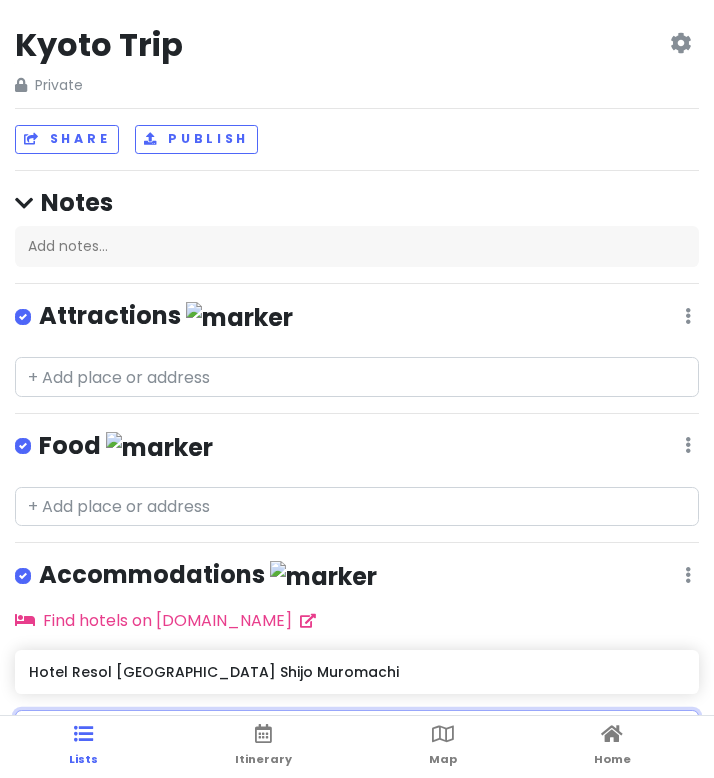 scroll, scrollTop: 39, scrollLeft: 0, axis: vertical 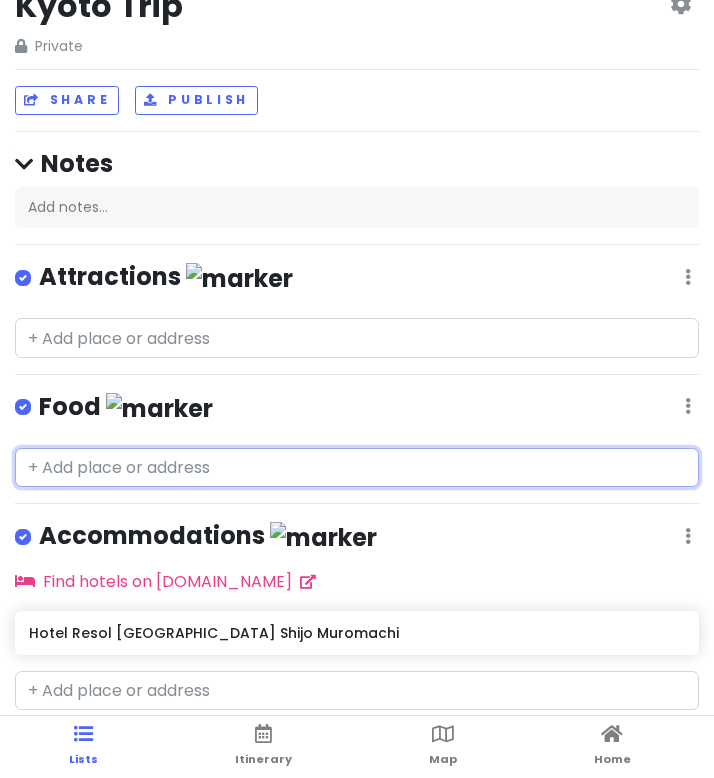 click at bounding box center (357, 468) 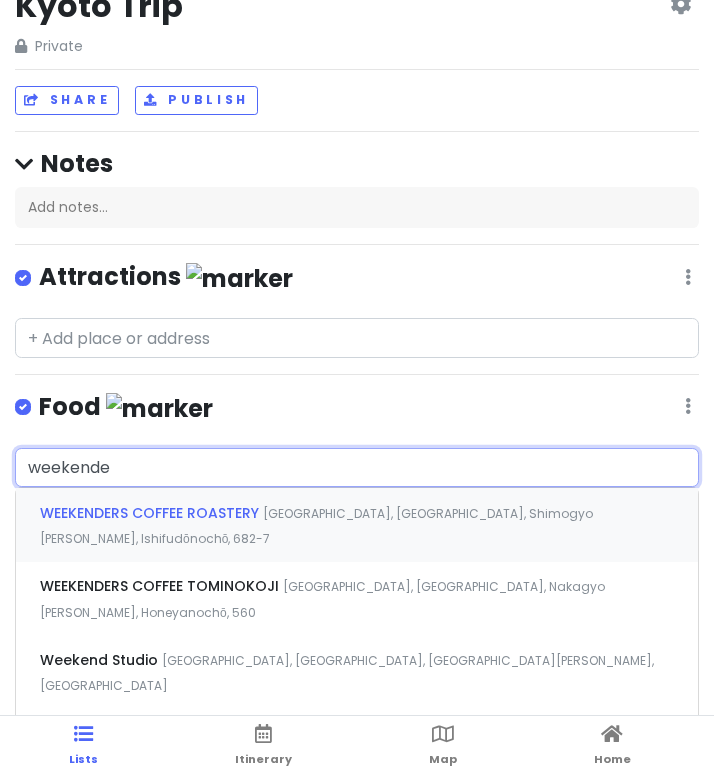 type on "weekender" 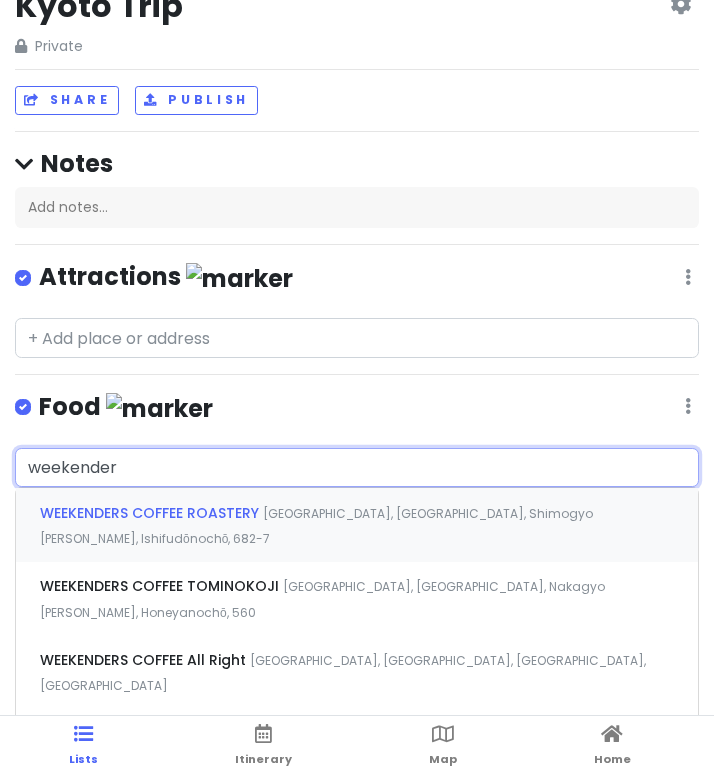 click on "WEEKENDERS COFFEE ROASTERY" at bounding box center [151, 513] 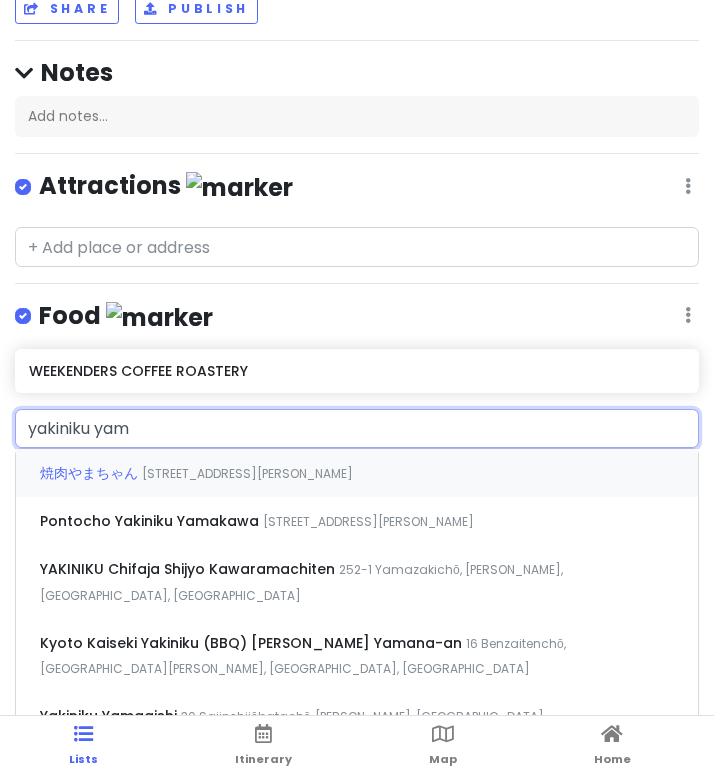 scroll, scrollTop: 139, scrollLeft: 0, axis: vertical 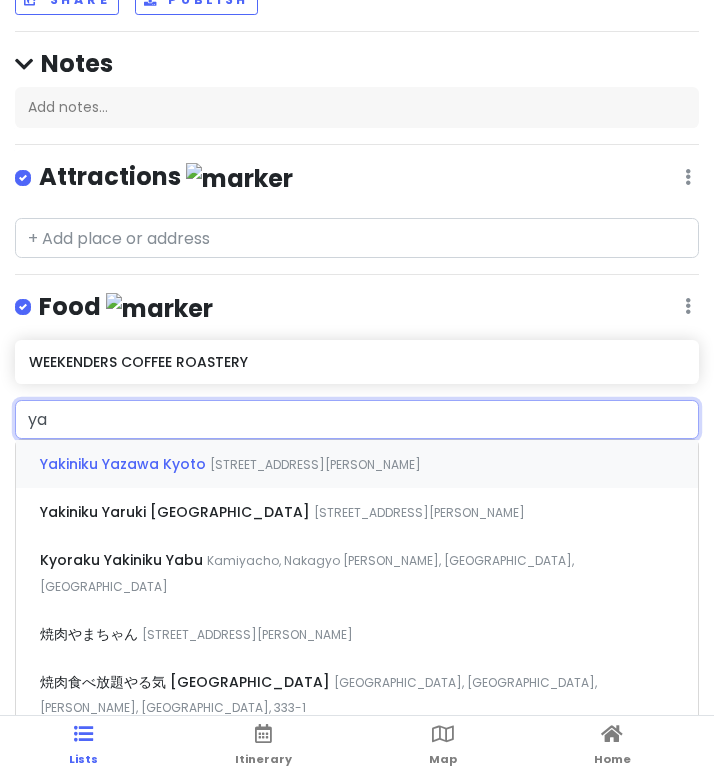 type on "y" 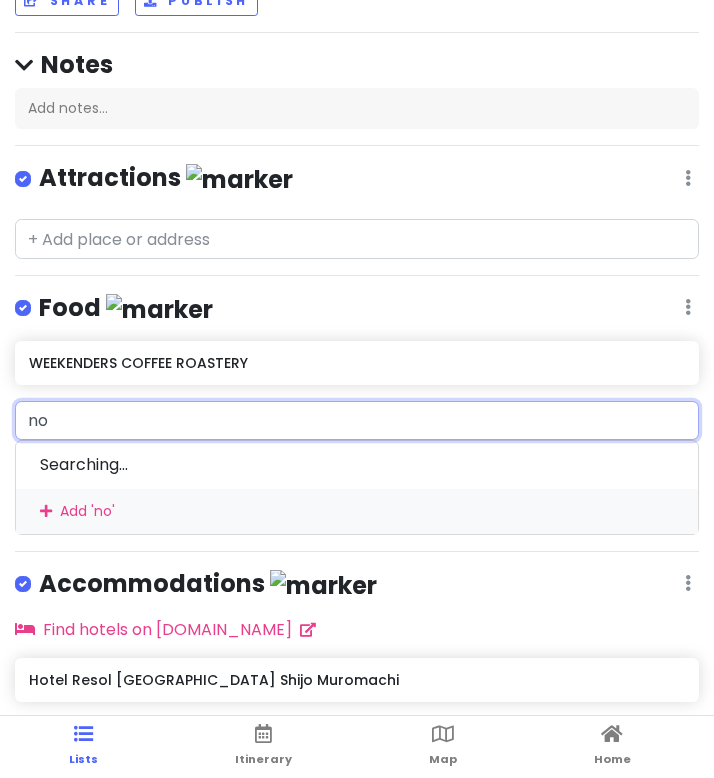 scroll, scrollTop: 139, scrollLeft: 0, axis: vertical 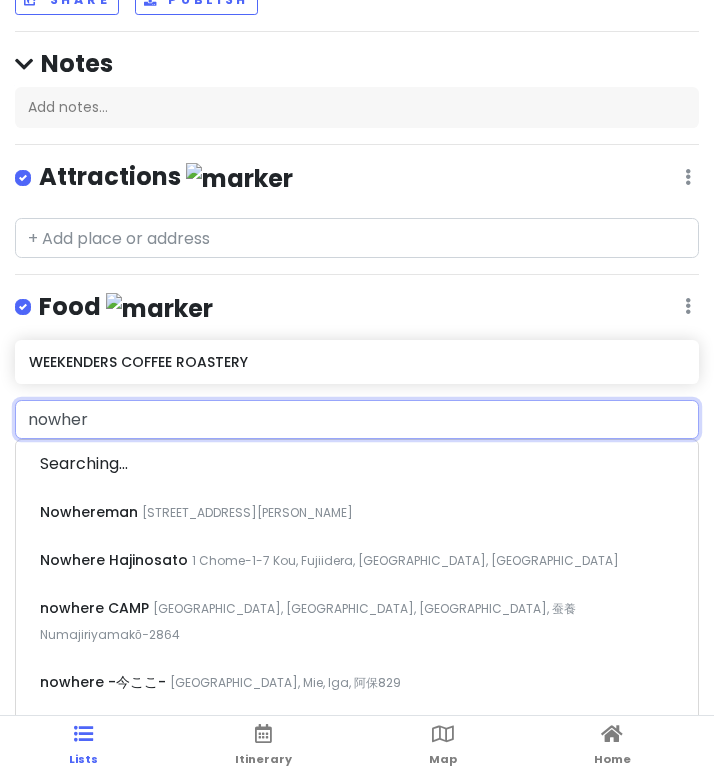 type on "nowhere" 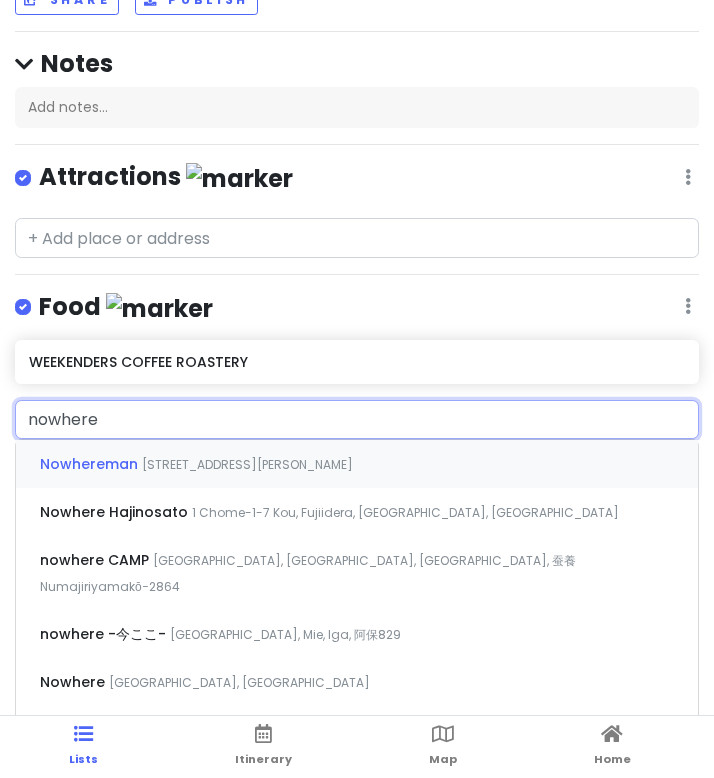 click on "Nowhereman   [GEOGRAPHIC_DATA], [STREET_ADDRESS][PERSON_NAME]" at bounding box center [357, 464] 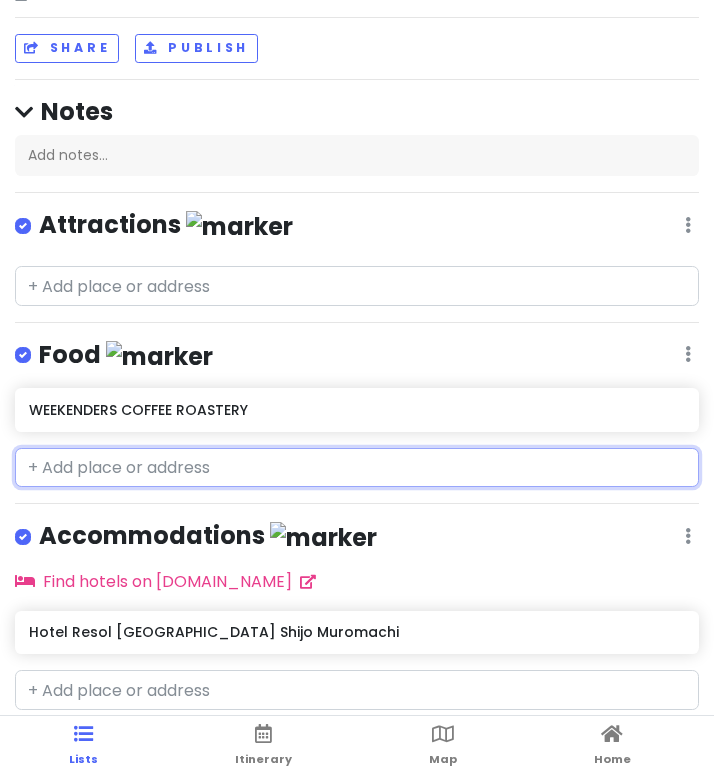 scroll, scrollTop: 139, scrollLeft: 0, axis: vertical 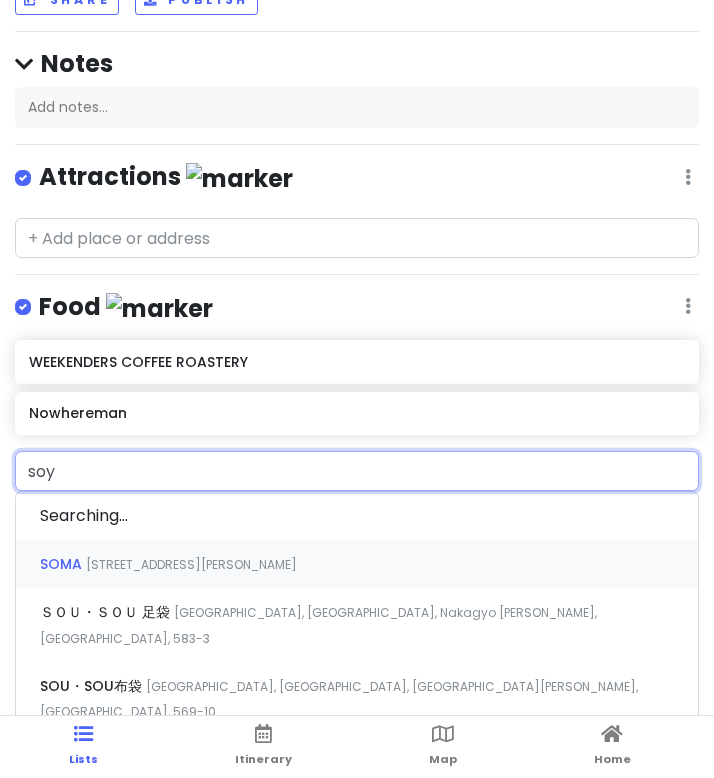 type on "soya" 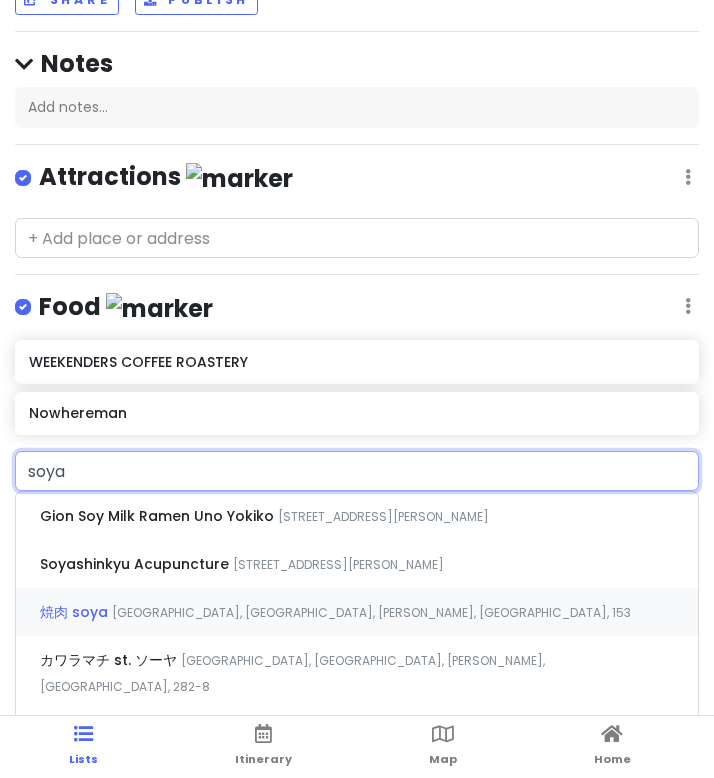 click on "焼肉 soya   [GEOGRAPHIC_DATA], [GEOGRAPHIC_DATA], Shimogyo [PERSON_NAME], Zenchōjichō, 153" at bounding box center (357, 612) 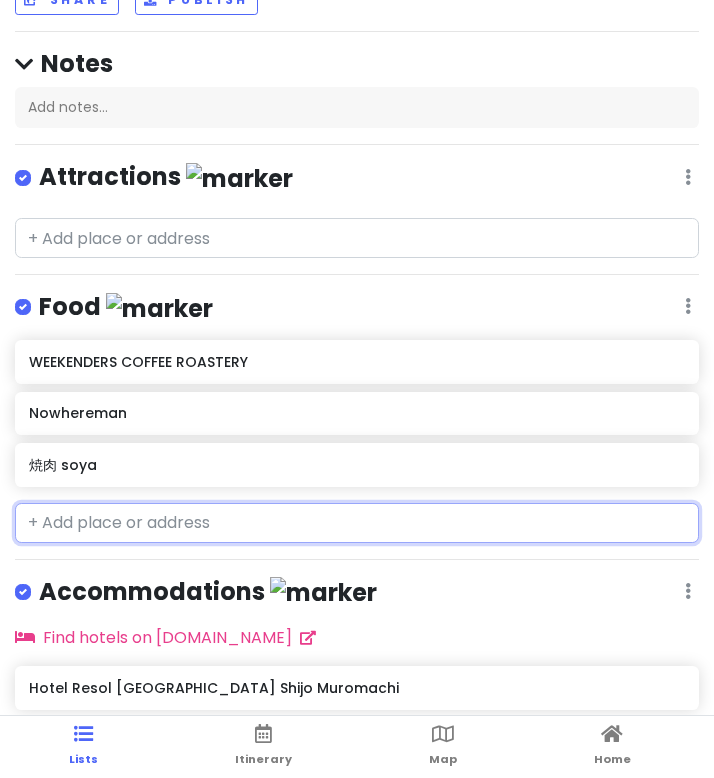 scroll, scrollTop: 195, scrollLeft: 0, axis: vertical 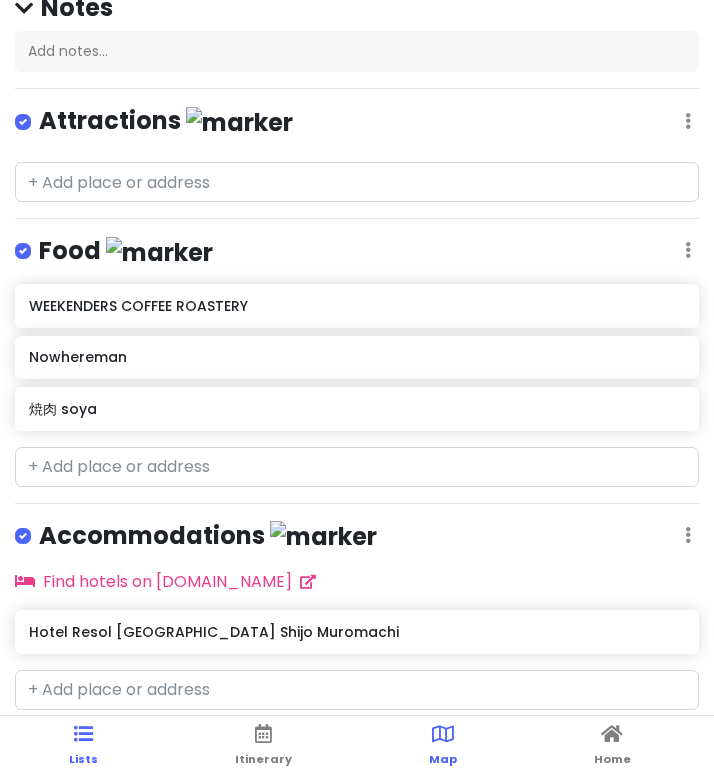 click at bounding box center (443, 734) 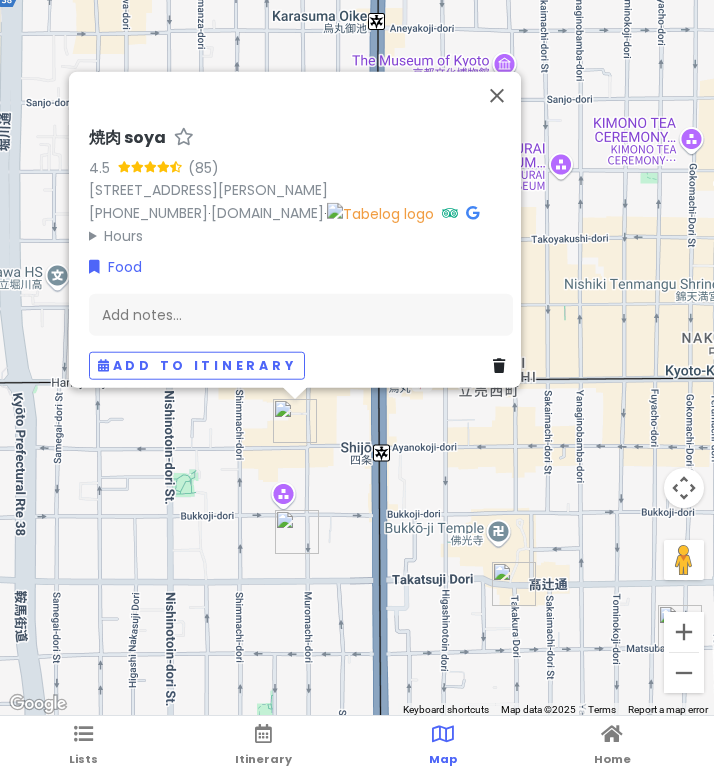 click at bounding box center (514, 584) 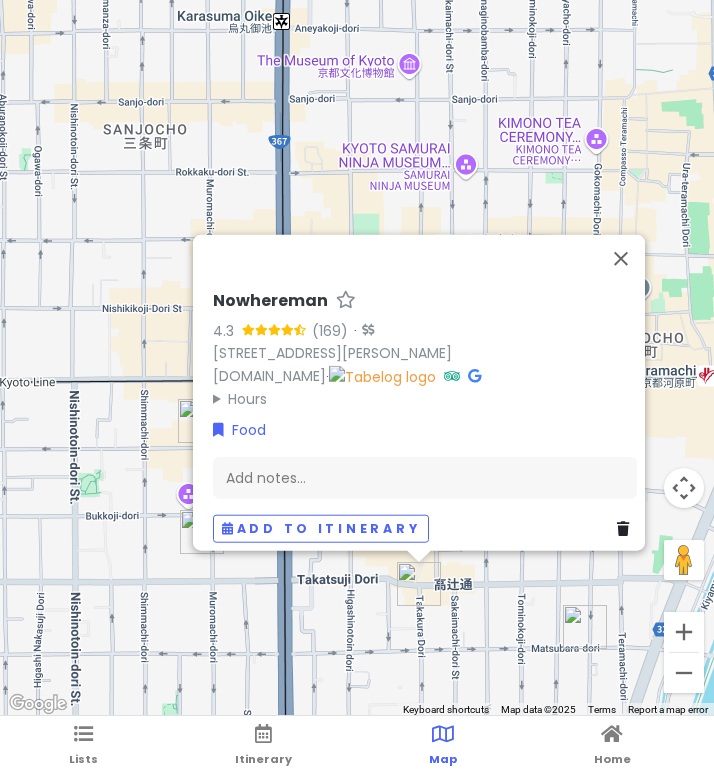 click at bounding box center (585, 627) 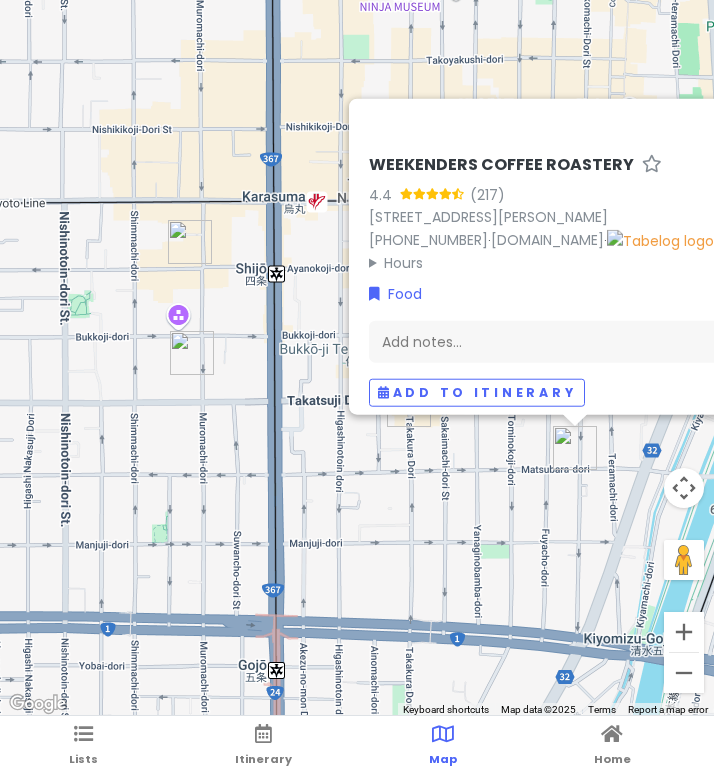 drag, startPoint x: 352, startPoint y: 671, endPoint x: 535, endPoint y: 470, distance: 271.82715 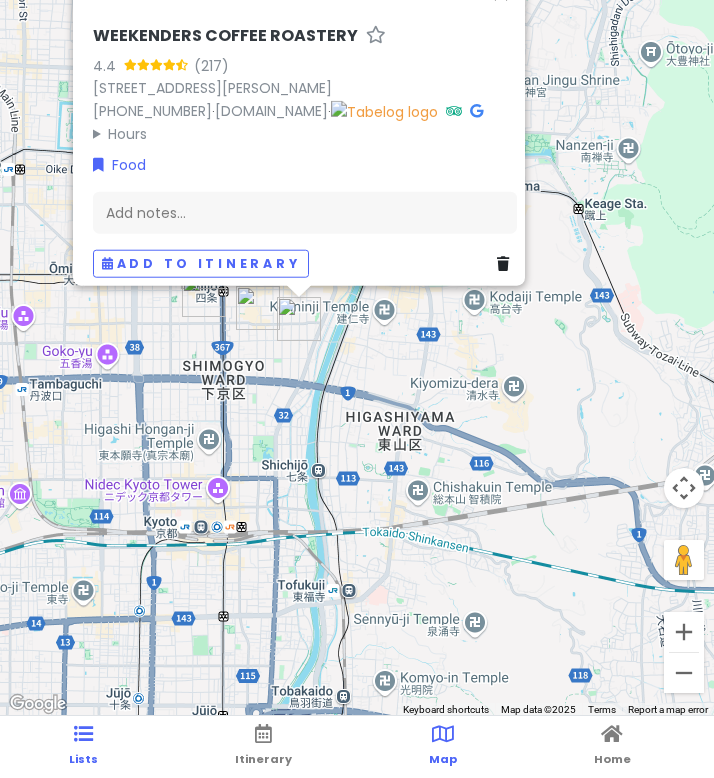 click on "Lists" at bounding box center (83, 759) 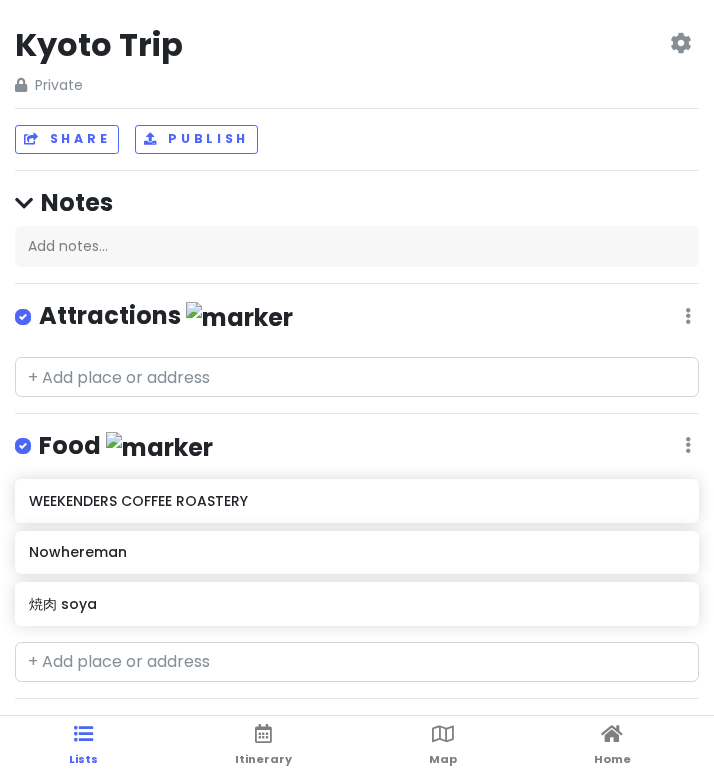click at bounding box center [680, 43] 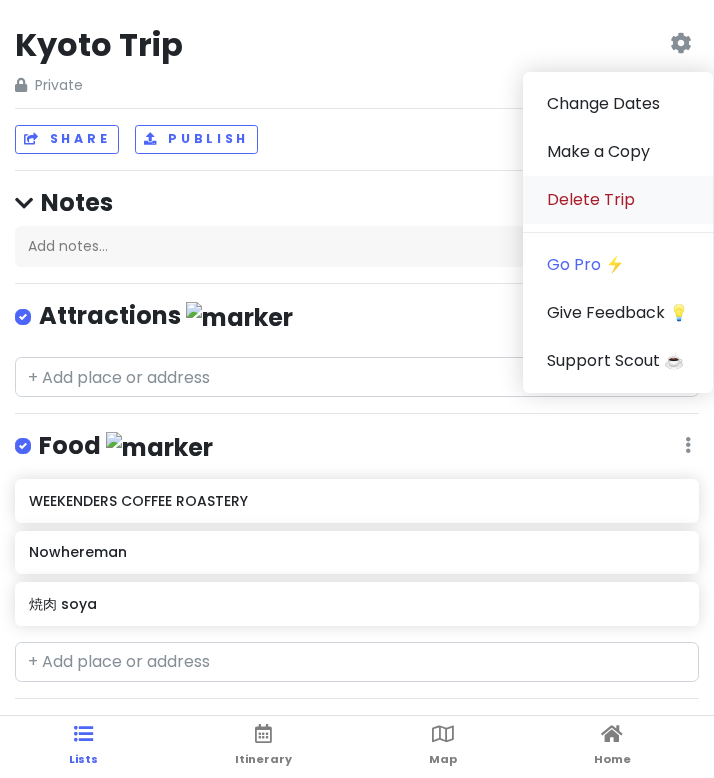 click on "Delete Trip" at bounding box center (618, 200) 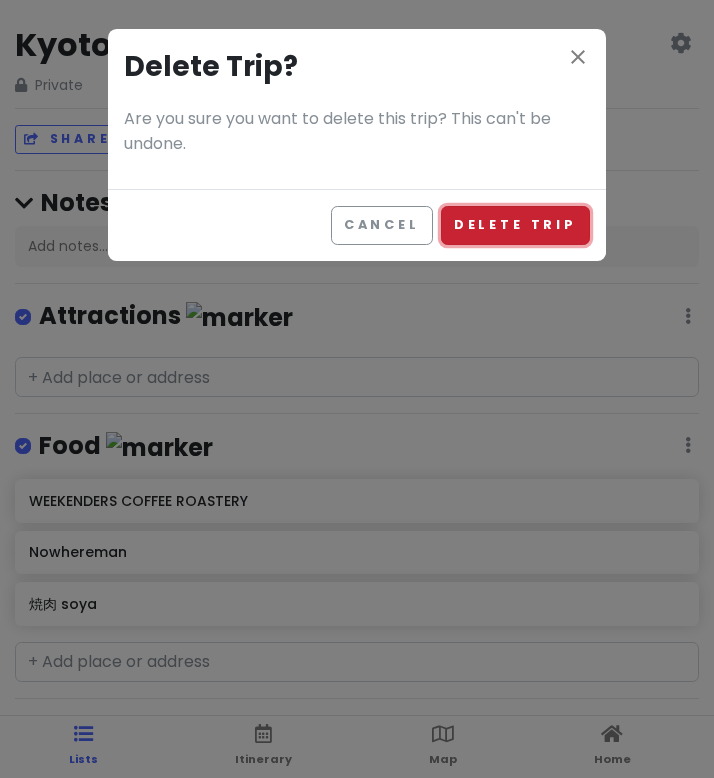 click on "Delete Trip" at bounding box center [515, 225] 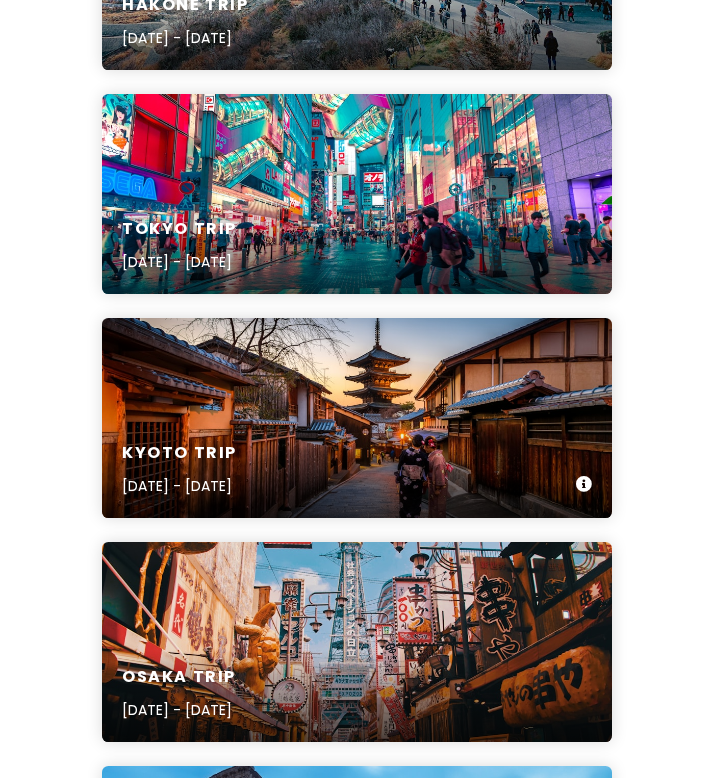 scroll, scrollTop: 449, scrollLeft: 0, axis: vertical 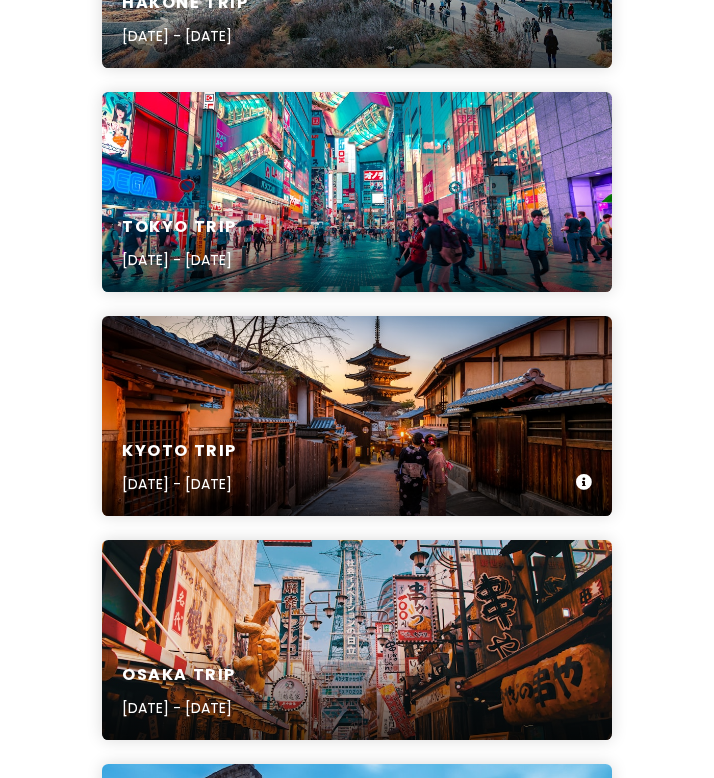 click on "Kyoto Trip [DATE] - [DATE]" at bounding box center [357, 416] 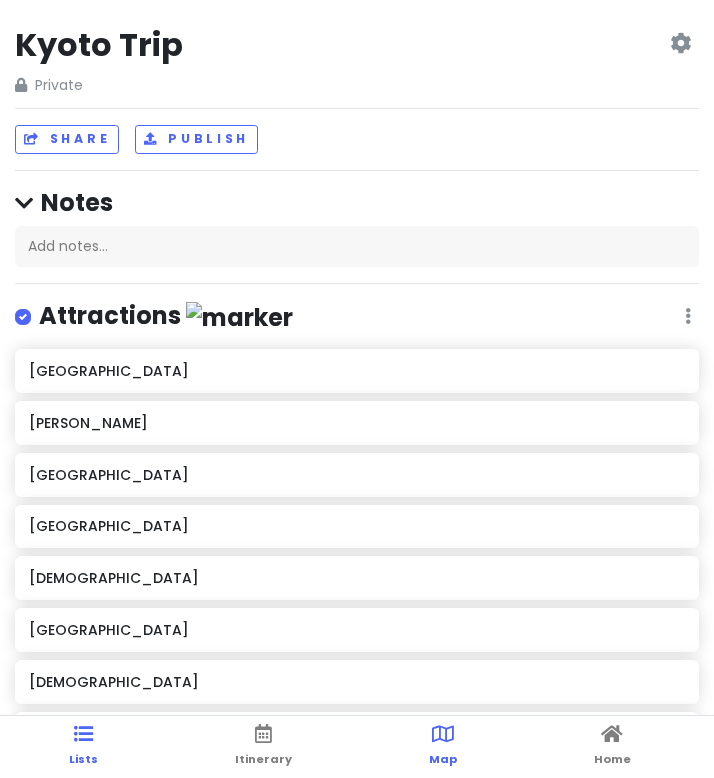 click at bounding box center (443, 734) 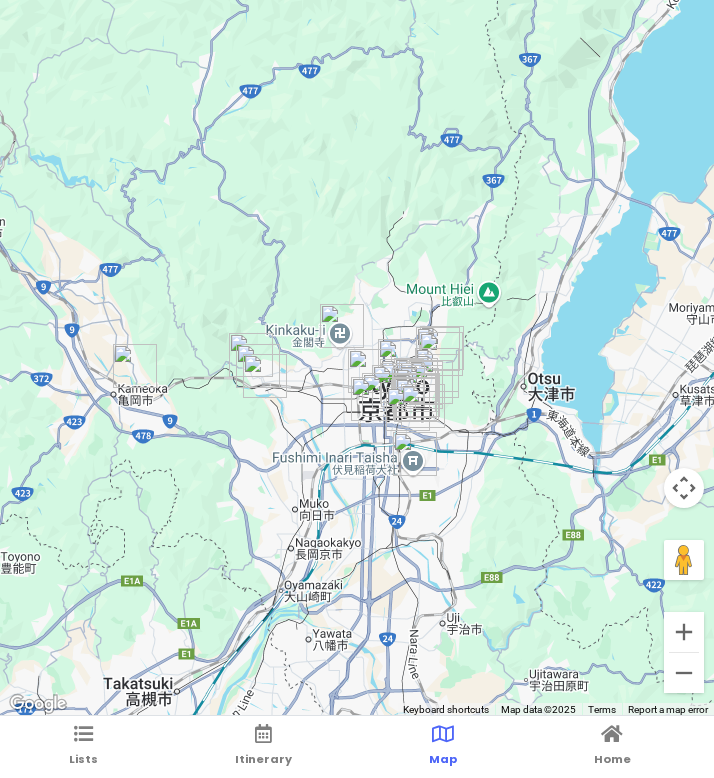 drag, startPoint x: 425, startPoint y: 204, endPoint x: 381, endPoint y: 498, distance: 297.2743 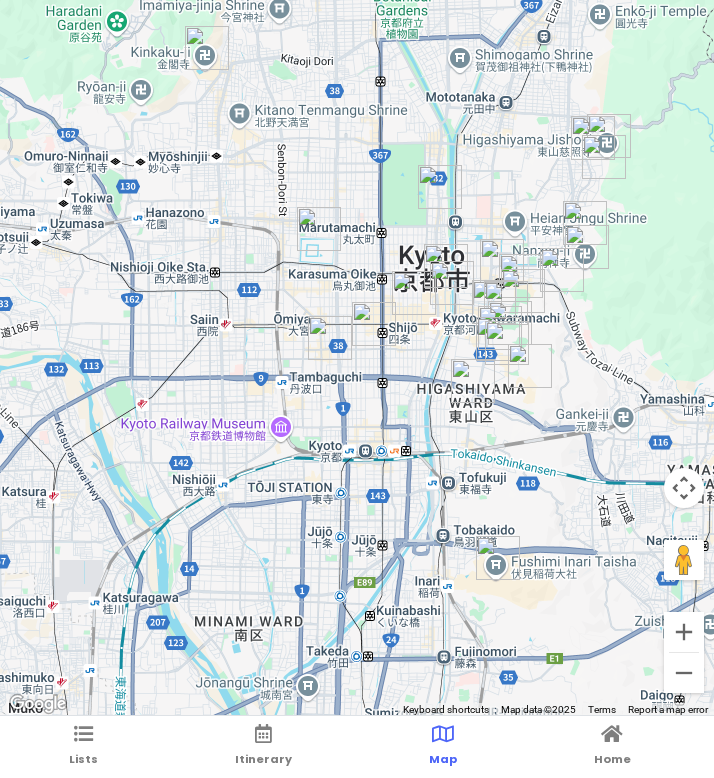 drag, startPoint x: 399, startPoint y: 317, endPoint x: 416, endPoint y: 433, distance: 117.239075 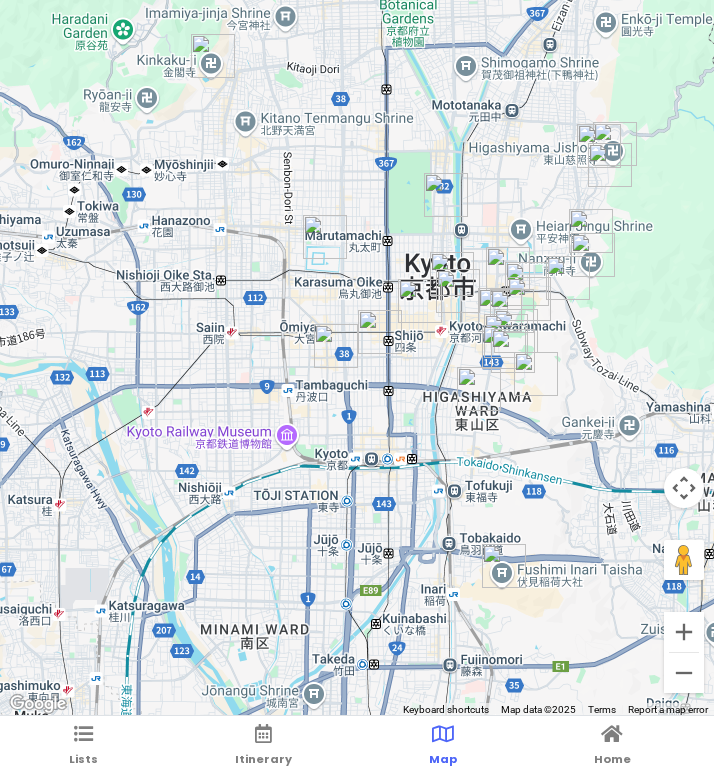 drag, startPoint x: 348, startPoint y: 471, endPoint x: 376, endPoint y: 472, distance: 28.01785 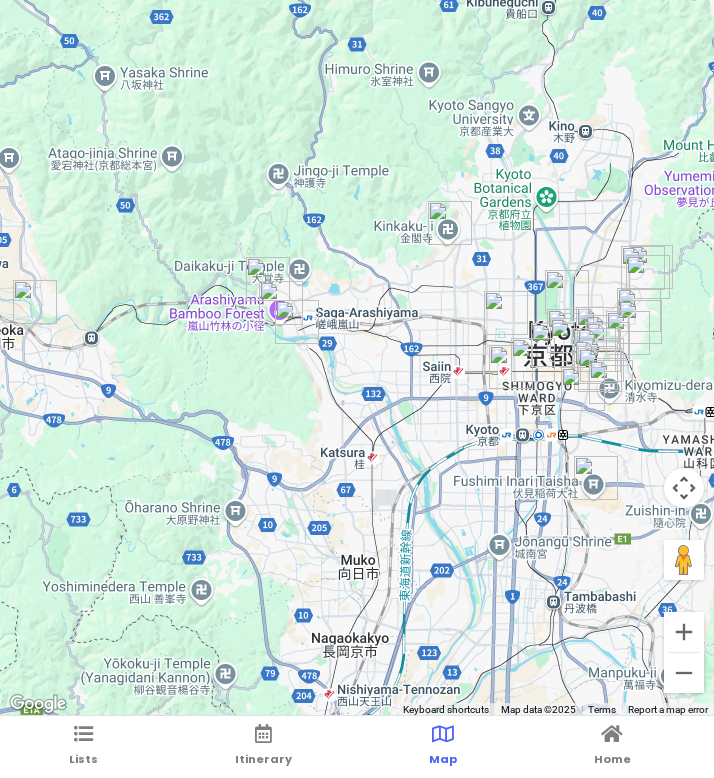 drag, startPoint x: 245, startPoint y: 513, endPoint x: 441, endPoint y: 446, distance: 207.13522 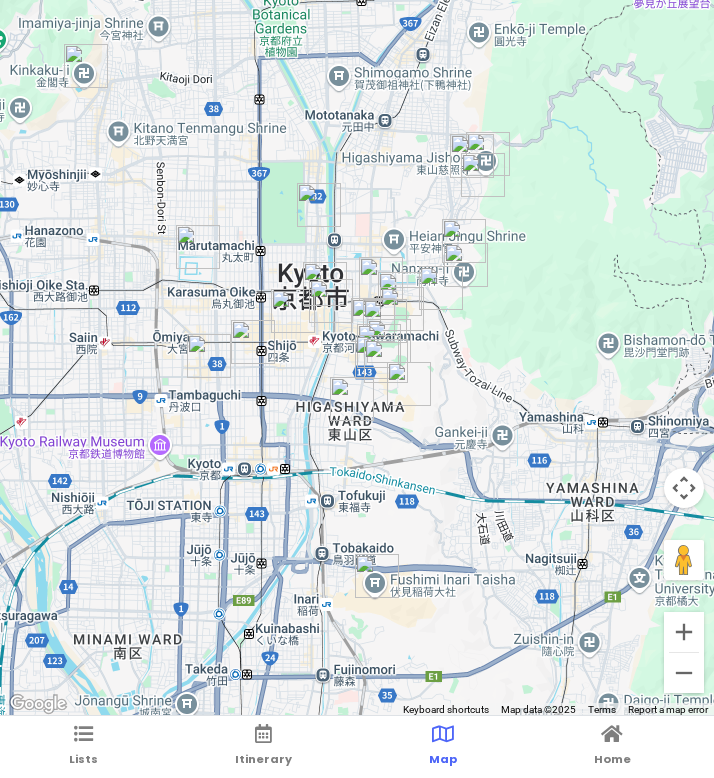 drag, startPoint x: 353, startPoint y: 254, endPoint x: 36, endPoint y: 254, distance: 317 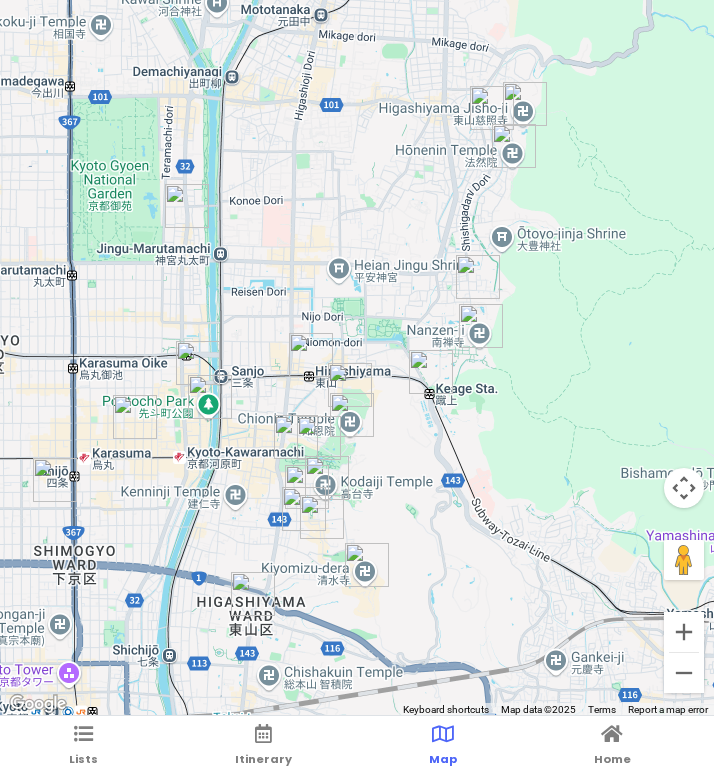 drag, startPoint x: 356, startPoint y: 195, endPoint x: 383, endPoint y: 272, distance: 81.596565 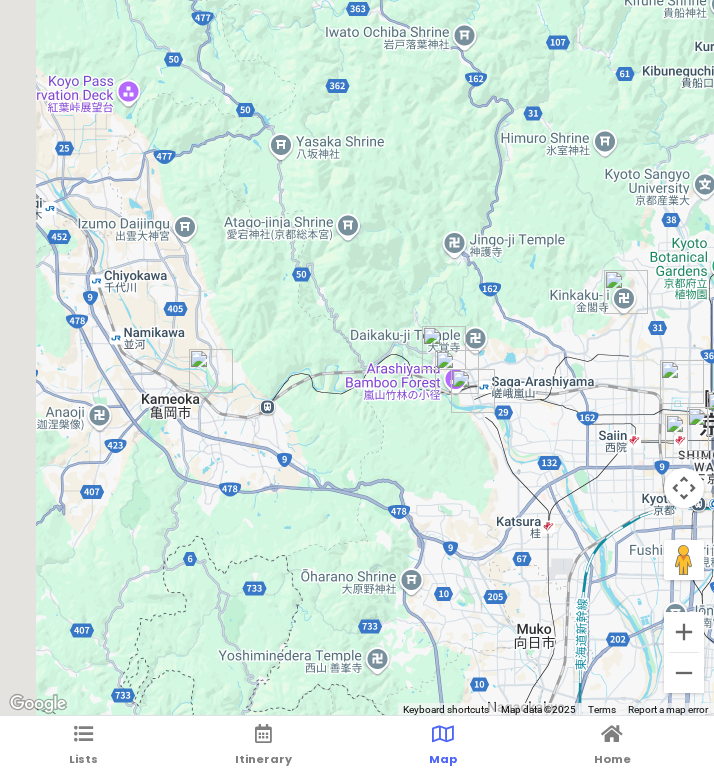 drag, startPoint x: 205, startPoint y: 369, endPoint x: 647, endPoint y: 369, distance: 442 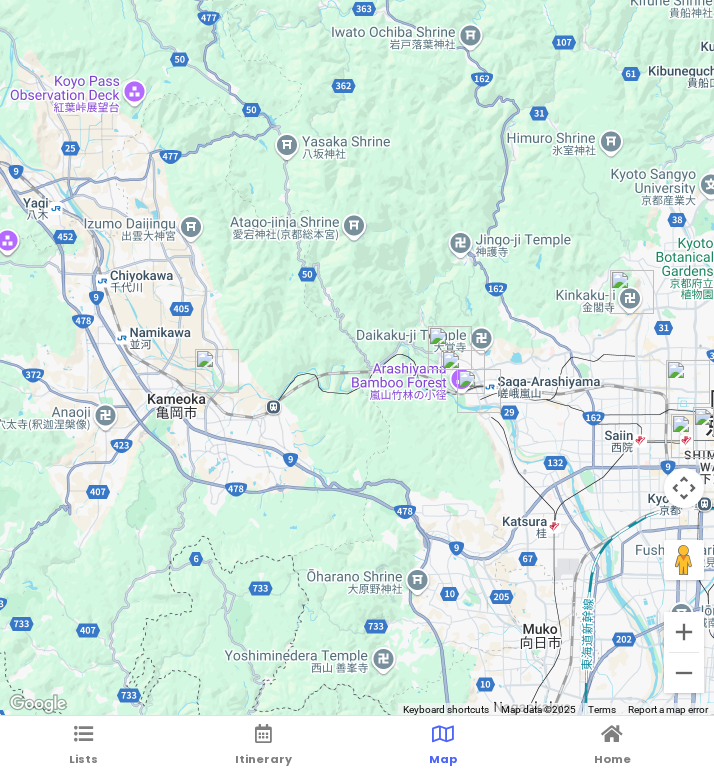 click at bounding box center (217, 371) 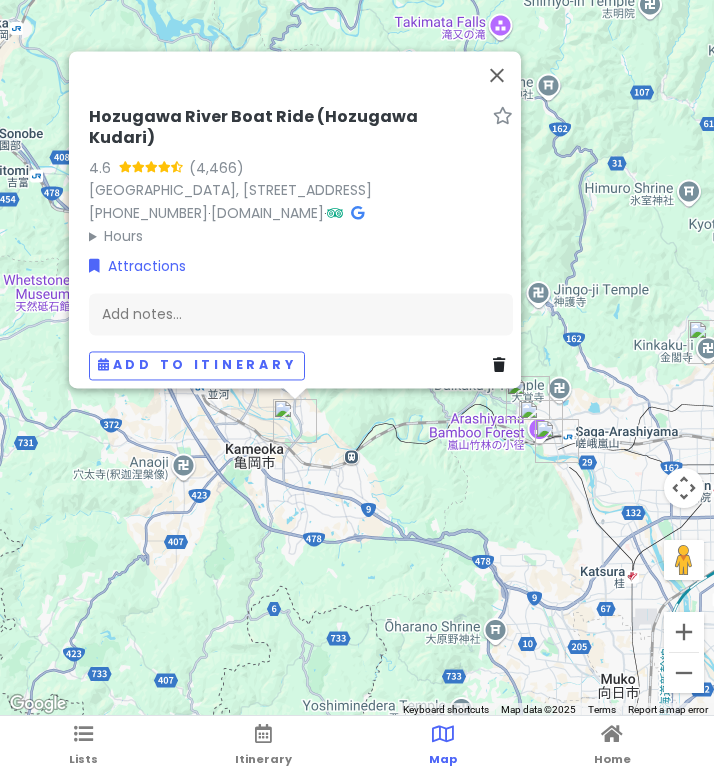 click on "Hozugawa River Boat Ride (Hozugawa Kudari) 4.6        (4,466) [GEOGRAPHIC_DATA], [STREET_ADDRESS] [PHONE_NUMBER]   ·   [DOMAIN_NAME]   ·   Hours [DATE]  9:00 am – 3:00 pm [DATE]  9:00 am – 3:00 pm [DATE]  9:00 am – 3:00 pm [DATE]  9:00 am – 3:00 pm [DATE]  9:00 am – 3:00 pm [DATE]  9:00 am – 3:00 pm [DATE]  9:00 am – 3:00 pm Attractions Add notes...  Add to itinerary" at bounding box center [357, 358] 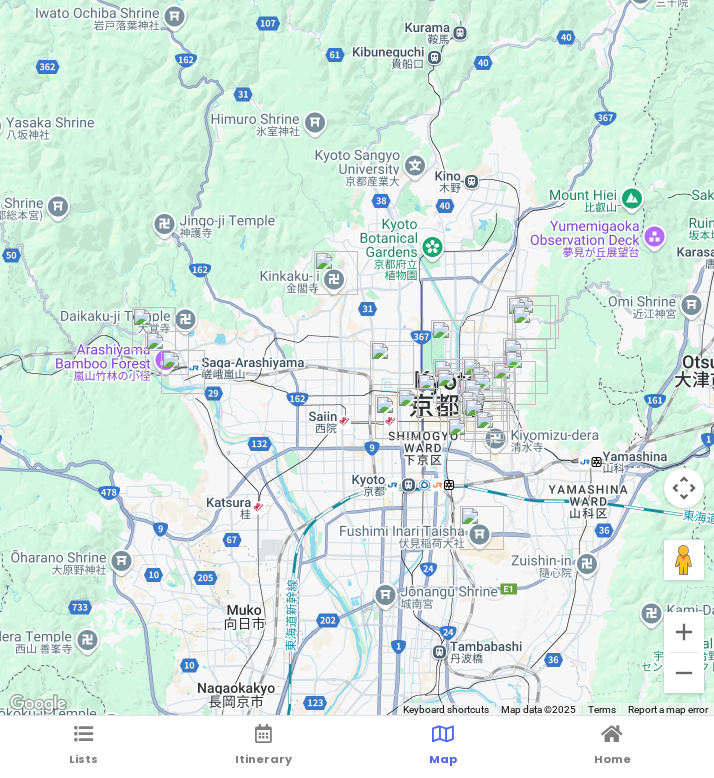 drag, startPoint x: 383, startPoint y: 544, endPoint x: 3, endPoint y: 478, distance: 385.689 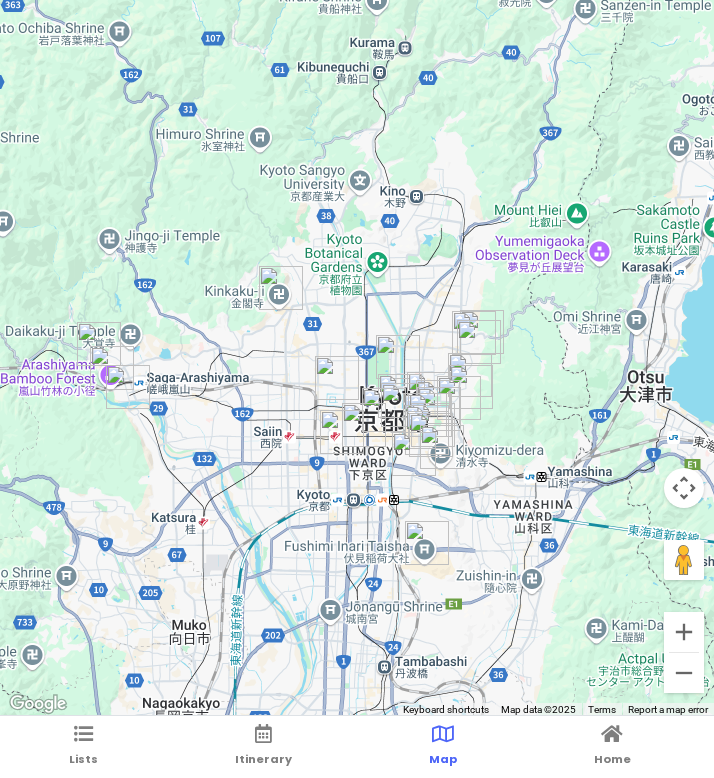 click at bounding box center [112, 368] 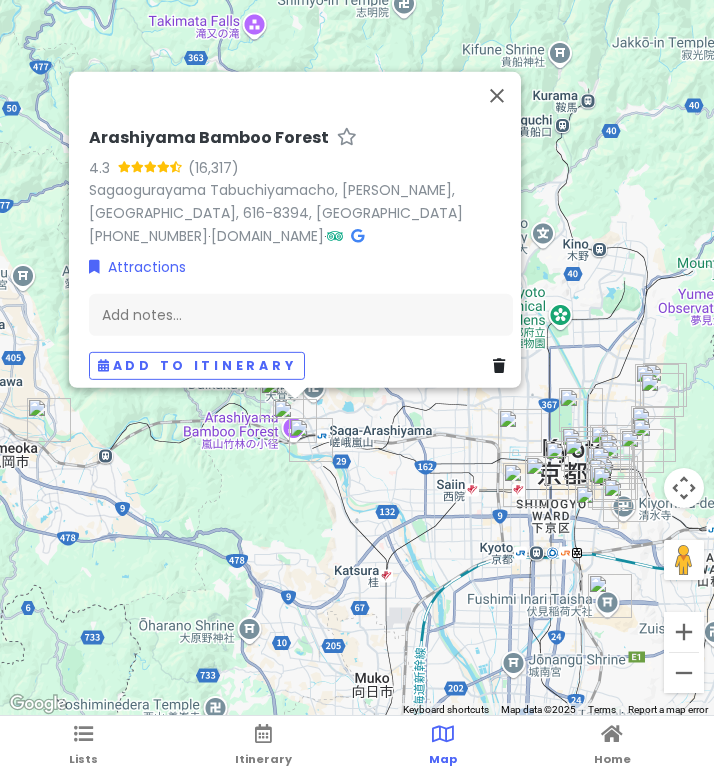 click on "Arashiyama Bamboo Forest" at bounding box center (209, 137) 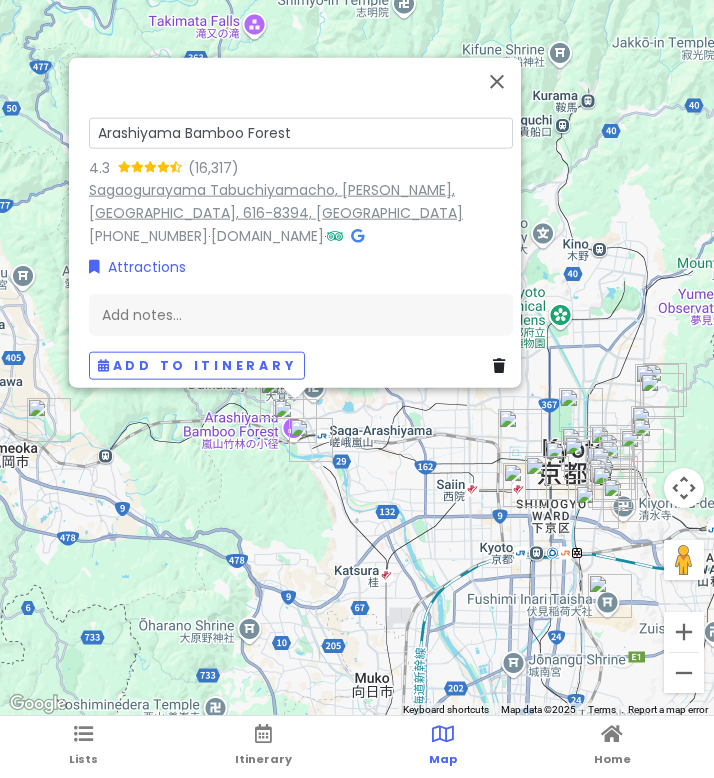 click on "Sagaogurayama Tabuchiyamacho, [PERSON_NAME], [GEOGRAPHIC_DATA], 616-8394, [GEOGRAPHIC_DATA]" at bounding box center (276, 201) 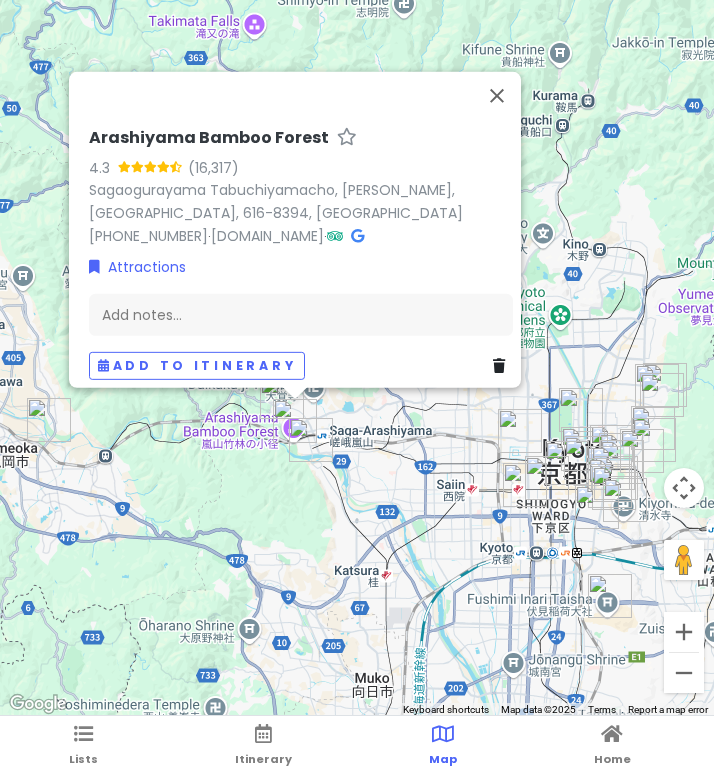 click on "Arashiyama Bamboo Forest 4.3        (16,317) [PERSON_NAME], [PERSON_NAME], [GEOGRAPHIC_DATA], 616-8394, [GEOGRAPHIC_DATA] [PHONE_NUMBER]   ·   [DOMAIN_NAME]   ·   Attractions Add notes...  Add to itinerary" at bounding box center (357, 358) 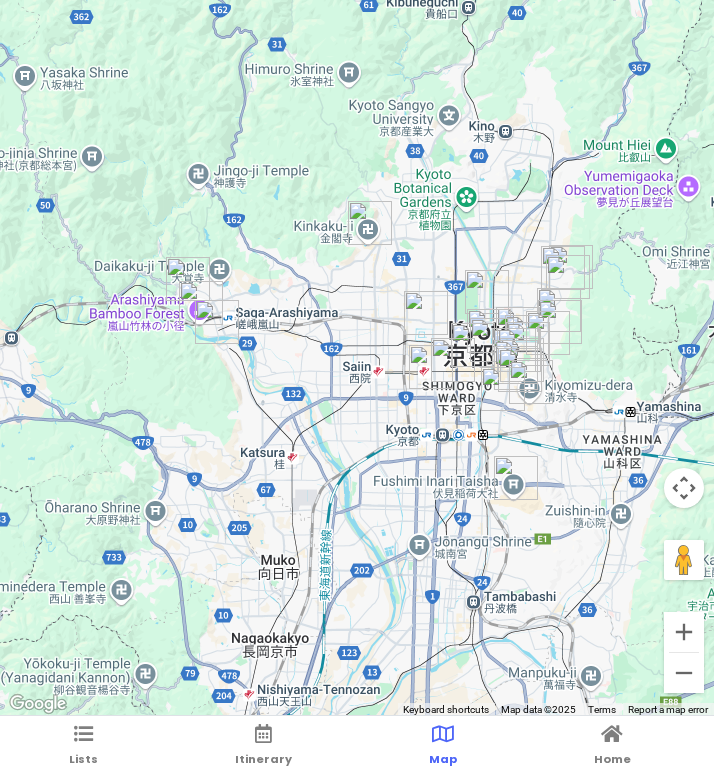drag, startPoint x: 443, startPoint y: 507, endPoint x: 334, endPoint y: 376, distance: 170.41713 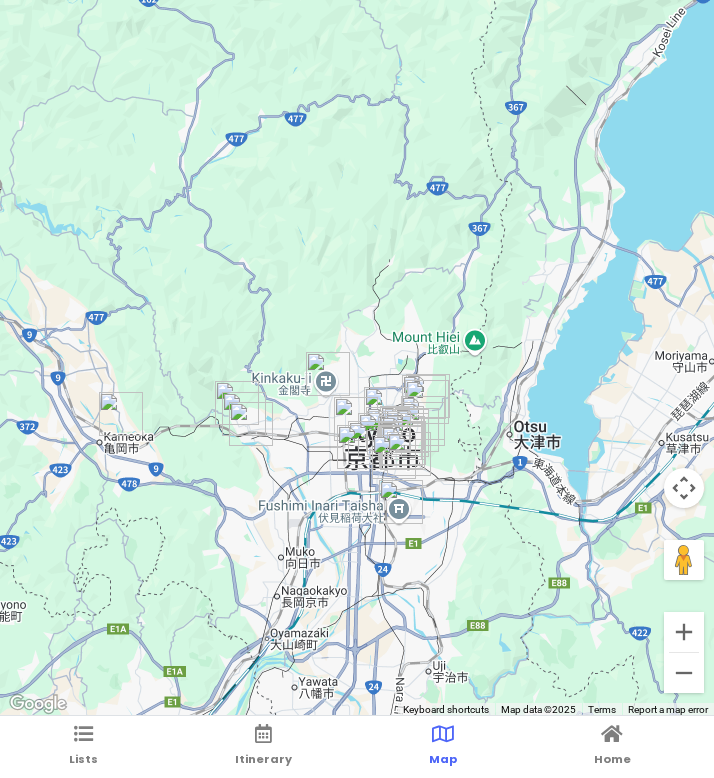drag, startPoint x: 315, startPoint y: 644, endPoint x: 316, endPoint y: 232, distance: 412.00122 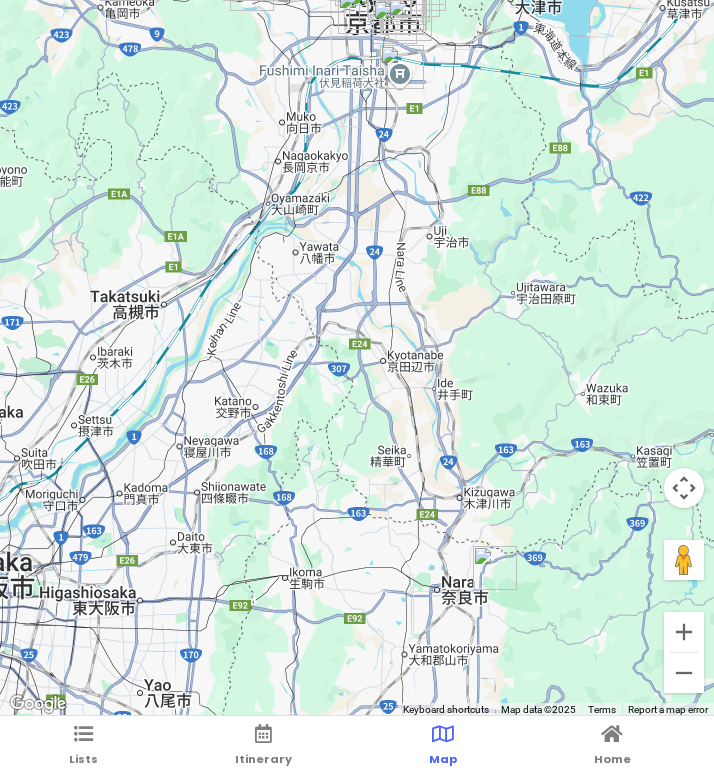 click at bounding box center (495, 568) 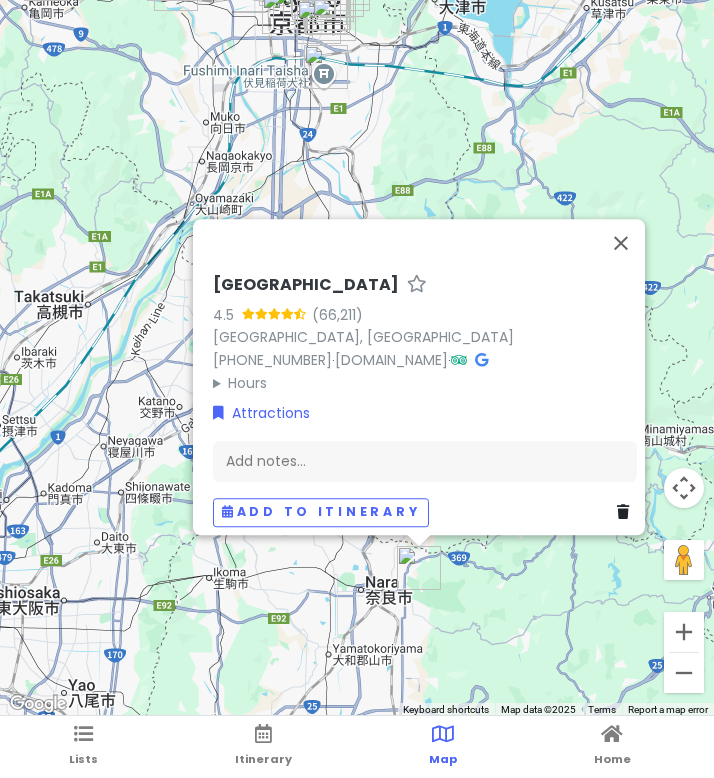 click on "[GEOGRAPHIC_DATA] 4.5        (66,211) [GEOGRAPHIC_DATA], [GEOGRAPHIC_DATA] [PHONE_NUMBER]   ·   [DOMAIN_NAME]   ·   Hours [DATE]  Open 24 hours [DATE]  Open 24 hours [DATE]  Open 24 hours [DATE]  Open 24 hours [DATE]  Open 24 hours [DATE]  Open 24 hours [DATE]  Open 24 hours Attractions Add notes...  Add to itinerary" at bounding box center [357, 358] 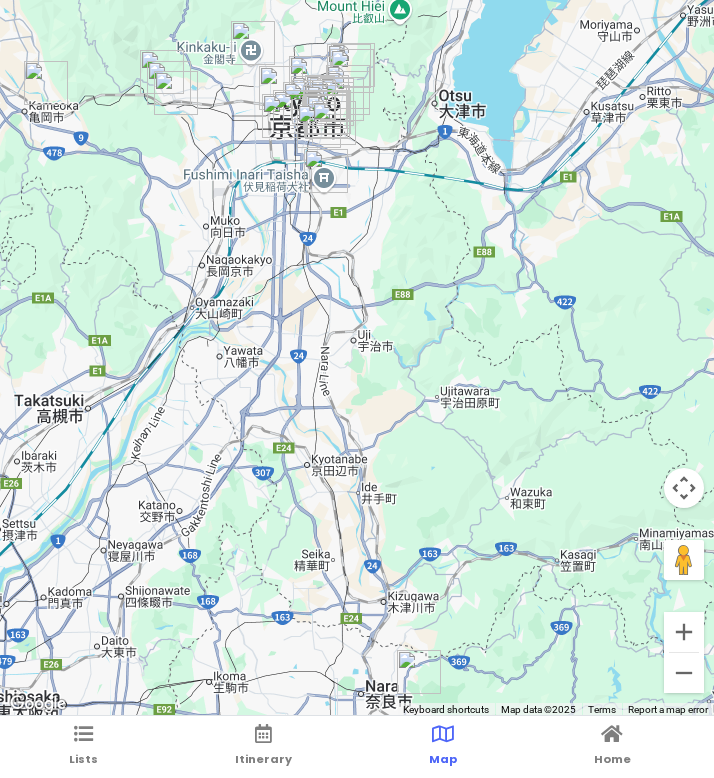 drag, startPoint x: 84, startPoint y: 167, endPoint x: 140, endPoint y: 400, distance: 239.63513 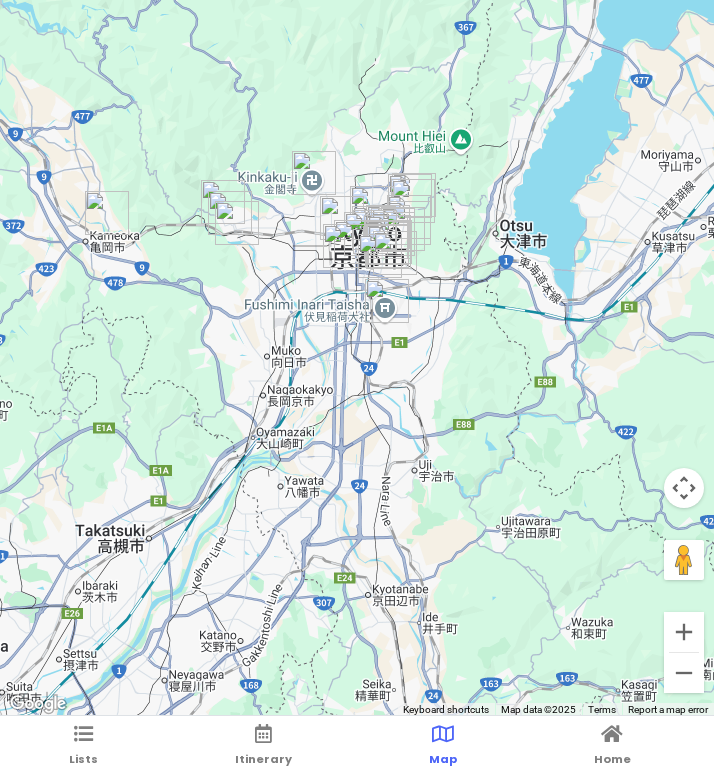 click at bounding box center (237, 223) 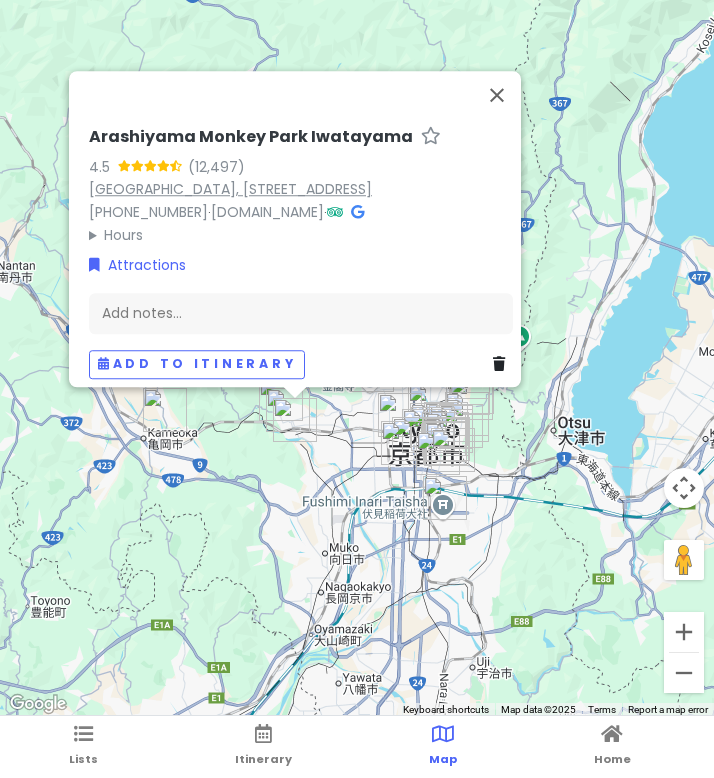 click on "[GEOGRAPHIC_DATA], [STREET_ADDRESS]" at bounding box center [230, 189] 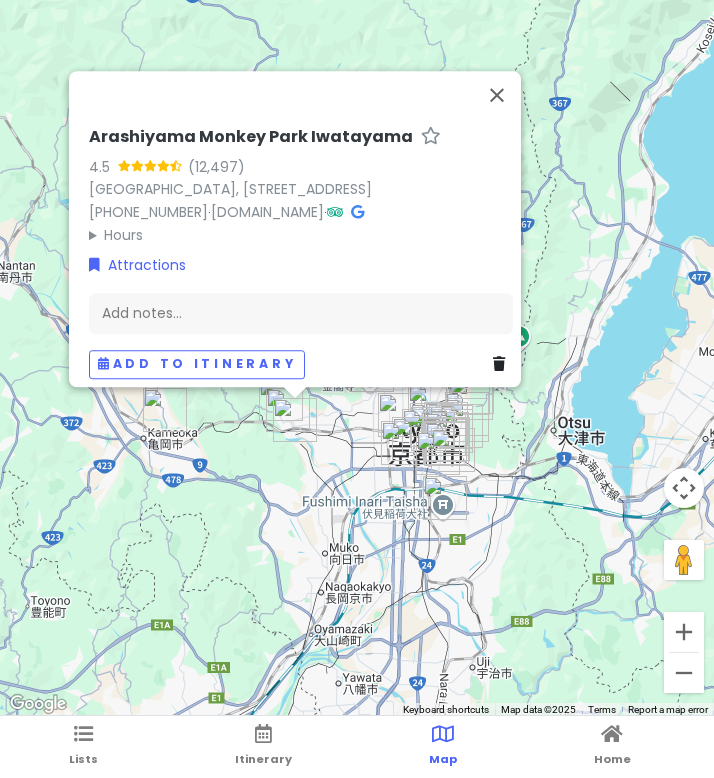 click at bounding box center (438, 453) 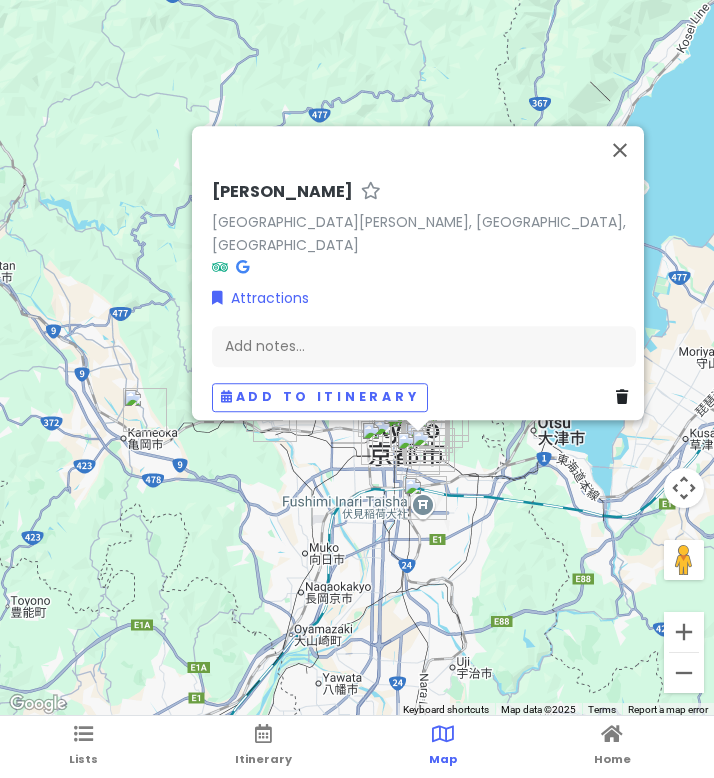 click at bounding box center [425, 498] 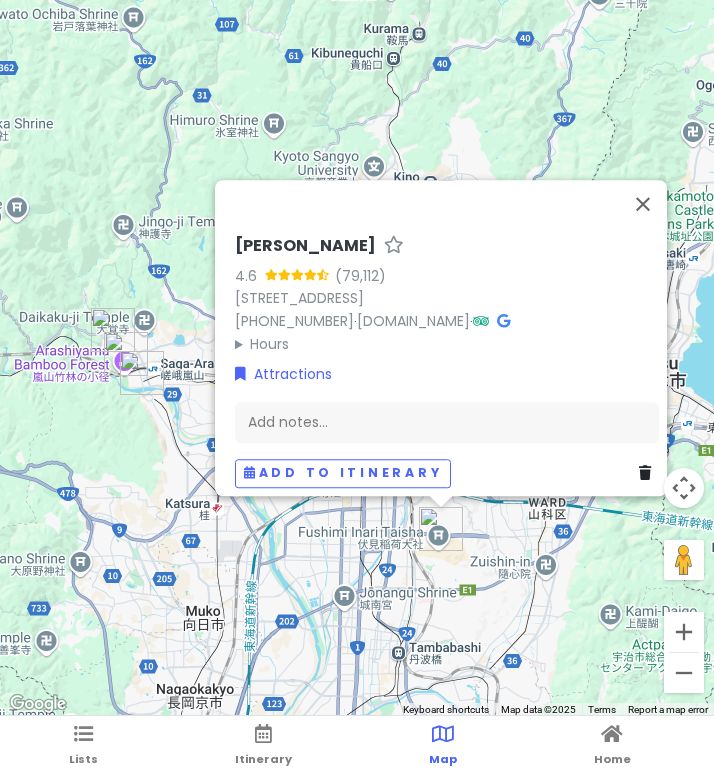 click on "[PERSON_NAME] 4.6        (79,112) 68 Fukakusa Yabunouchichō, [PERSON_NAME], [GEOGRAPHIC_DATA], 612-0882, [GEOGRAPHIC_DATA] [PHONE_NUMBER]   ·   [DOMAIN_NAME]   ·   Hours [DATE]  Open 24 hours [DATE]  Open 24 hours [DATE]  Open 24 hours [DATE]  Open 24 hours [DATE]  Open 24 hours [DATE]  Open 24 hours [DATE]  Open 24 hours Attractions Add notes...  Add to itinerary" at bounding box center [357, 358] 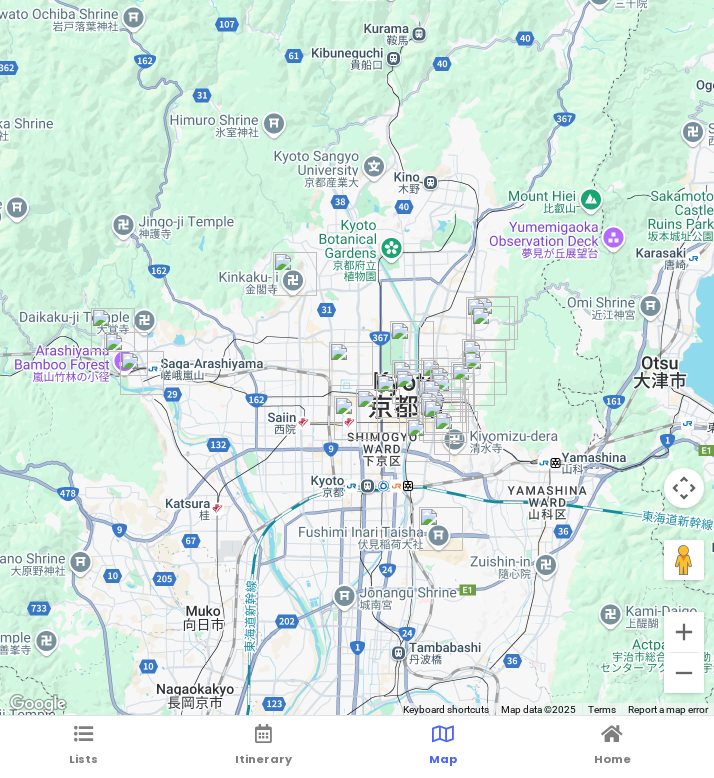 click at bounding box center [445, 421] 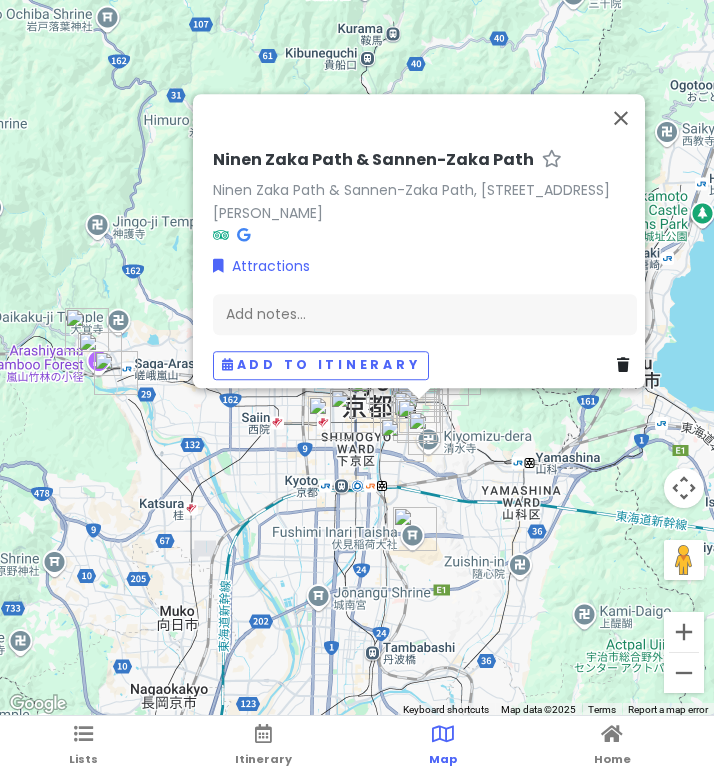 click on "Ninen Zaka Path & Sannen-Zaka Path, [STREET_ADDRESS][PERSON_NAME]" 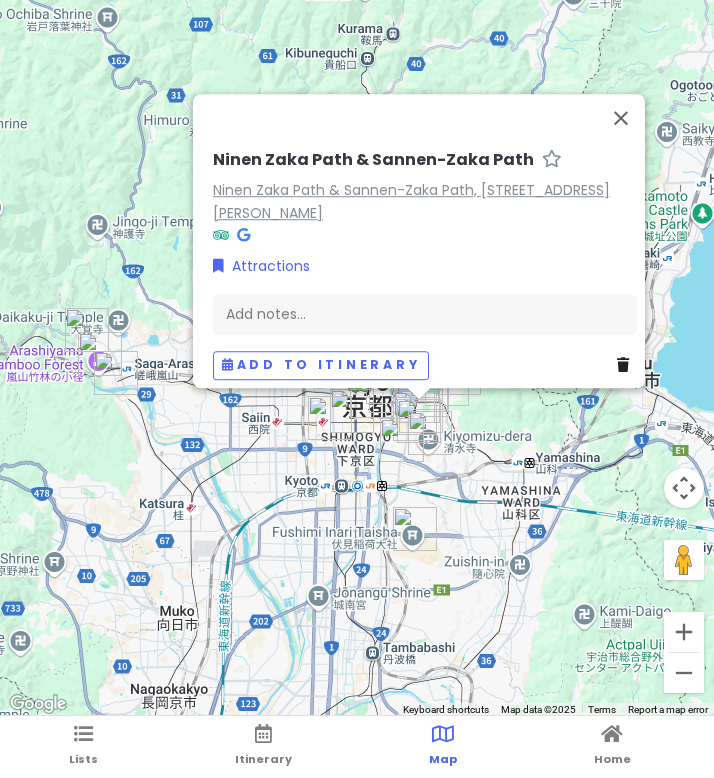 click on "Ninen Zaka Path & Sannen-Zaka Path, [STREET_ADDRESS][PERSON_NAME]" at bounding box center [411, 201] 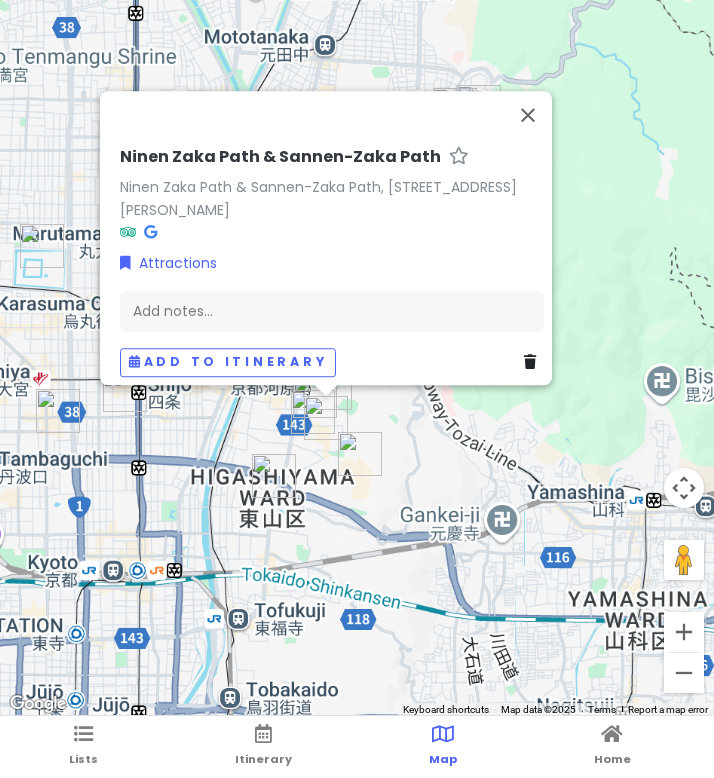 click on "Ninen Zaka Path & Sannen-Zaka Path Ninen Zaka Path & Sannen-[GEOGRAPHIC_DATA], [STREET_ADDRESS][PERSON_NAME] Attractions Add notes...  Add to itinerary" at bounding box center (357, 358) 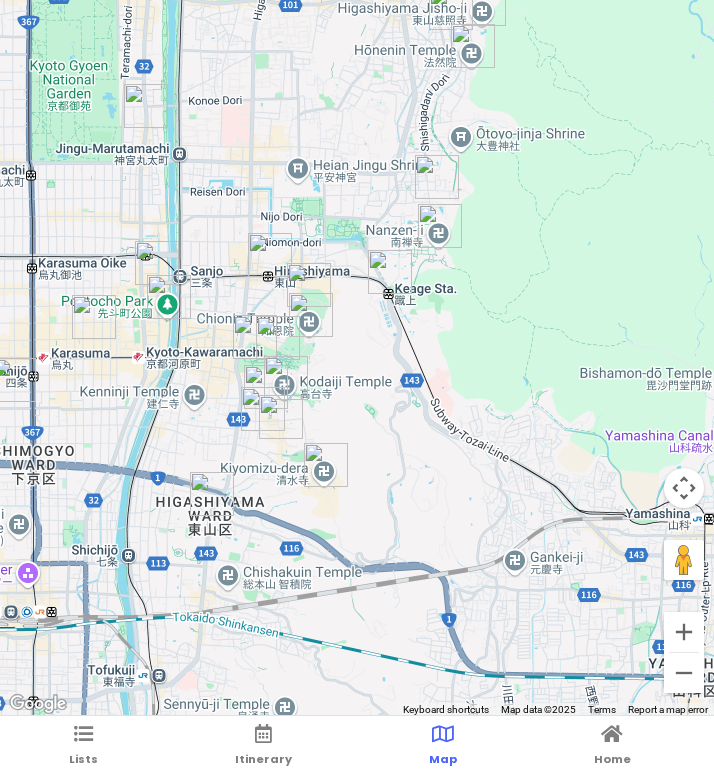 click at bounding box center (311, 315) 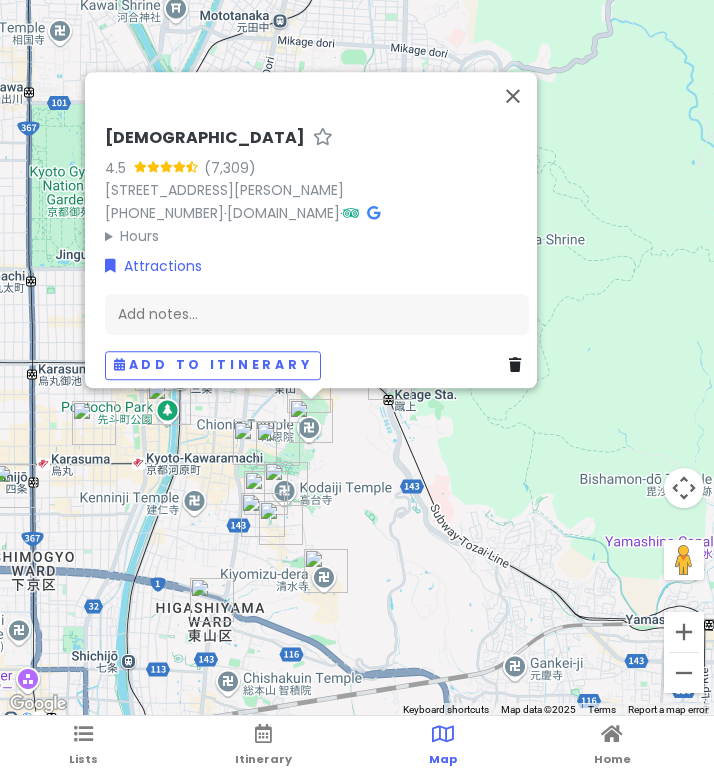 click on "[DEMOGRAPHIC_DATA]" at bounding box center (205, 138) 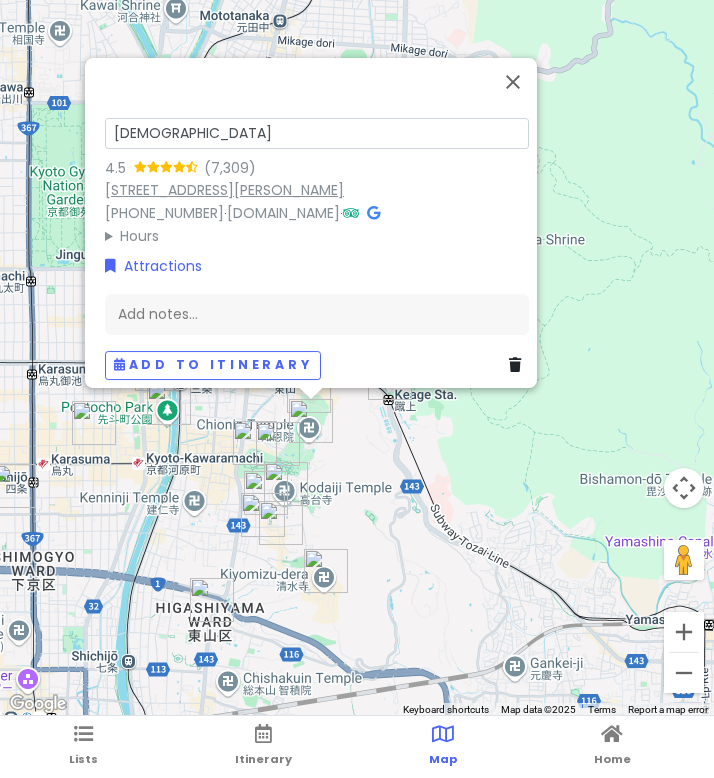 click on "[STREET_ADDRESS][PERSON_NAME]" at bounding box center [224, 190] 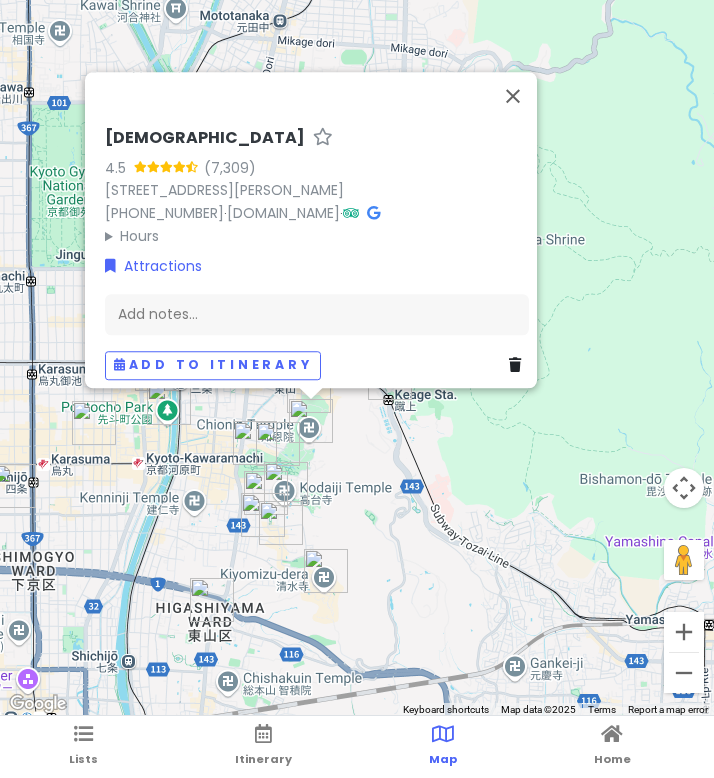 click on "Chionin Temple 4.5        (7,309) 400 Rinkachō, [GEOGRAPHIC_DATA][PERSON_NAME], [GEOGRAPHIC_DATA], 605-8686, [GEOGRAPHIC_DATA] [PHONE_NUMBER]   ·   [DOMAIN_NAME]   ·   Hours [DATE]  9:00 am – 4:00 pm [DATE]  9:00 am – 4:00 pm [DATE]  9:00 am – 4:00 pm [DATE]  9:00 am – 4:00 pm [DATE]  9:00 am – 4:00 pm [DATE]  9:00 am – 4:00 pm [DATE]  9:00 am – 4:00 pm Attractions Add notes...  Add to itinerary" at bounding box center (357, 358) 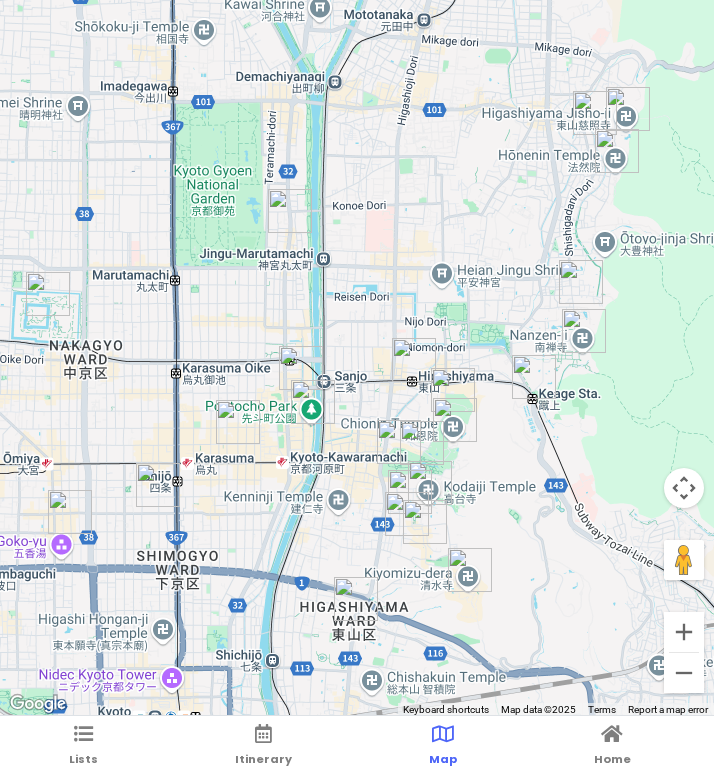 drag, startPoint x: 449, startPoint y: 512, endPoint x: 594, endPoint y: 512, distance: 145 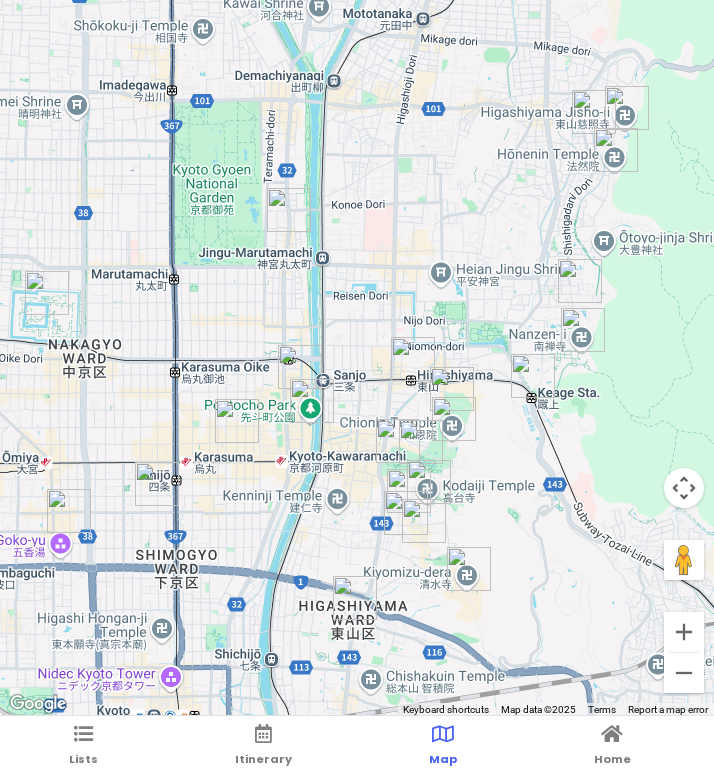 click at bounding box center [594, 112] 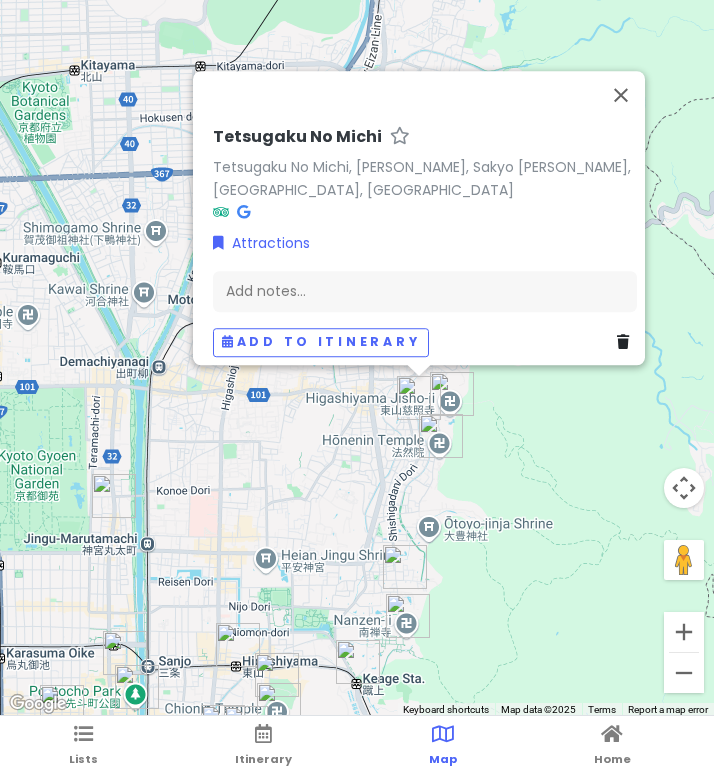 click on "Tetsugaku No Michi" at bounding box center (297, 137) 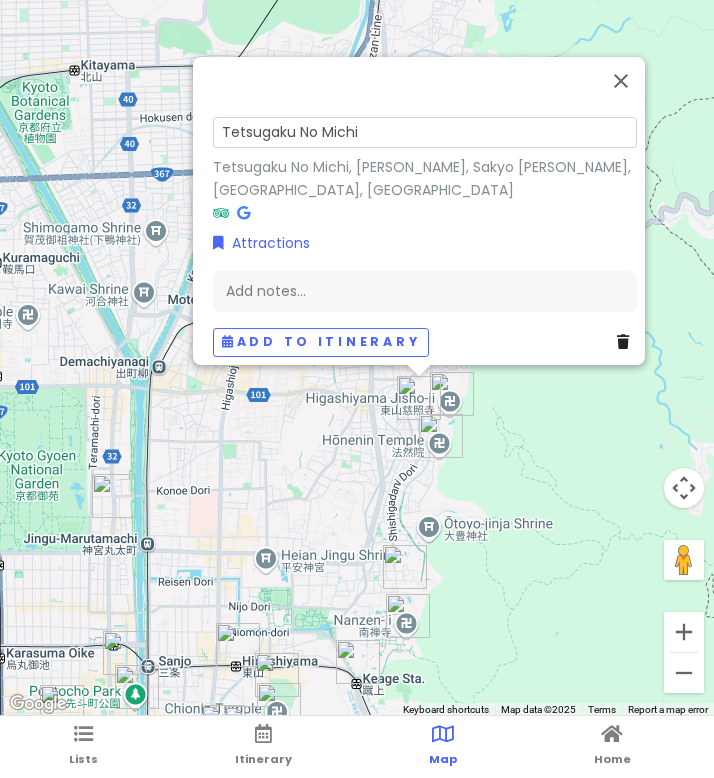 click on "Attractions" at bounding box center [425, 243] 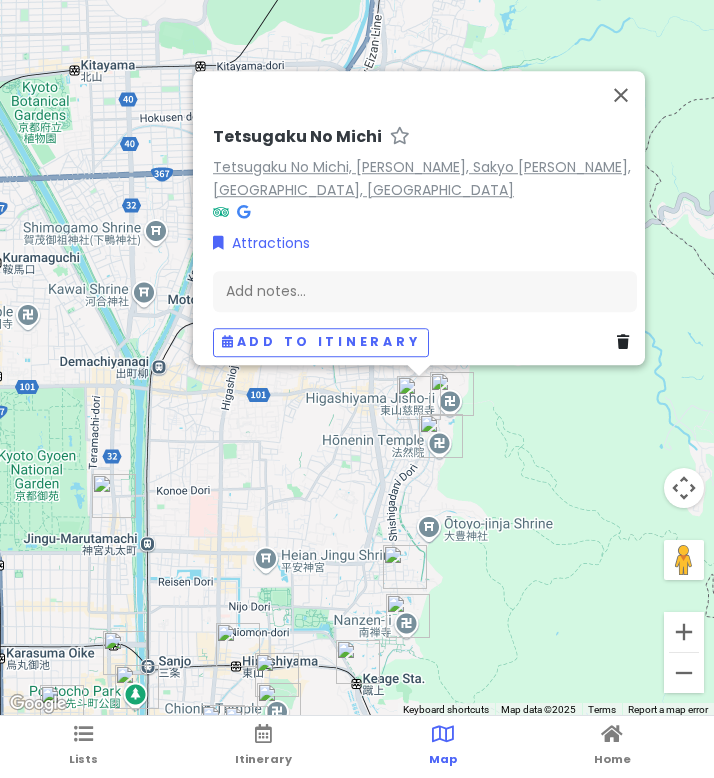 click on "Tetsugaku No Michi, [PERSON_NAME], Sakyo [PERSON_NAME], [GEOGRAPHIC_DATA], [GEOGRAPHIC_DATA]" at bounding box center (422, 178) 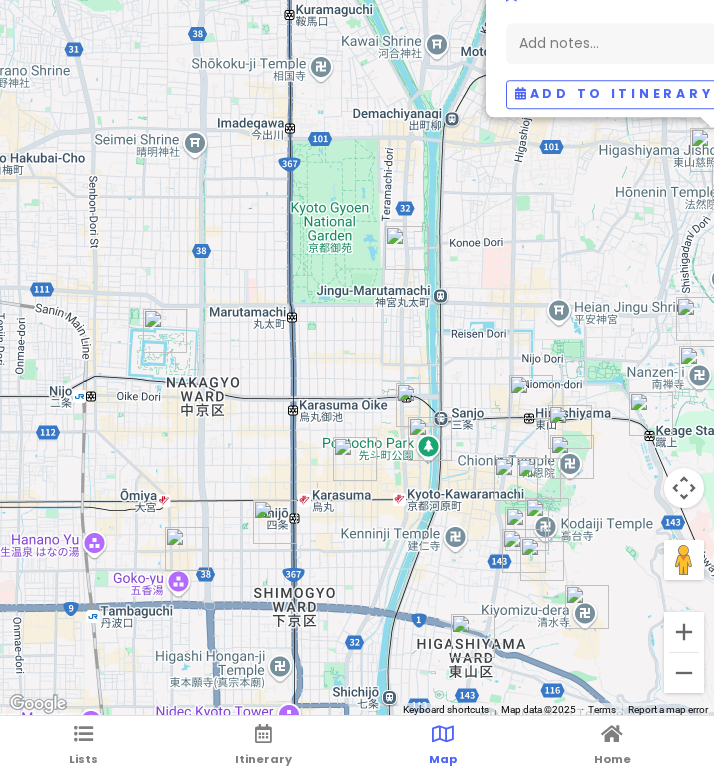 drag, startPoint x: 287, startPoint y: 491, endPoint x: 582, endPoint y: 244, distance: 384.75186 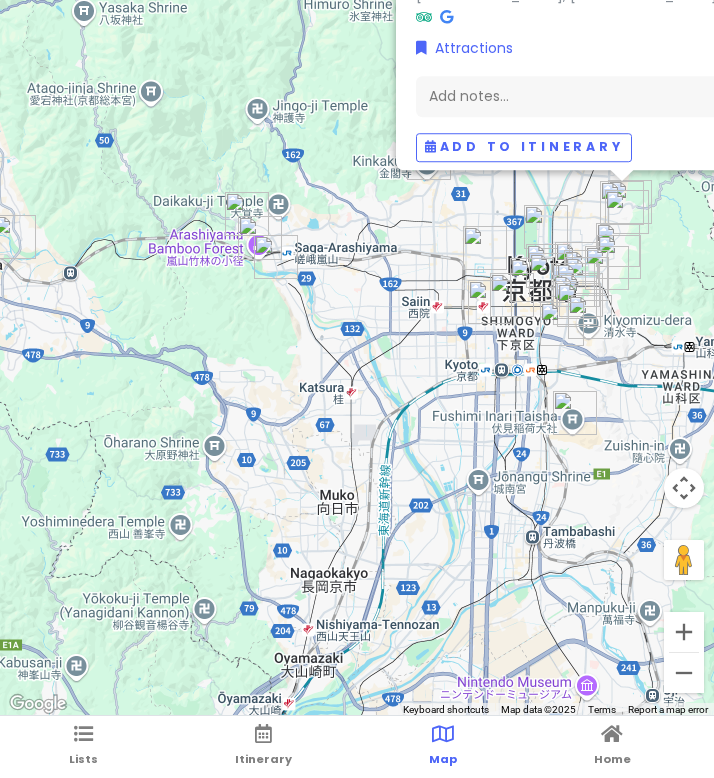 click at bounding box center [490, 302] 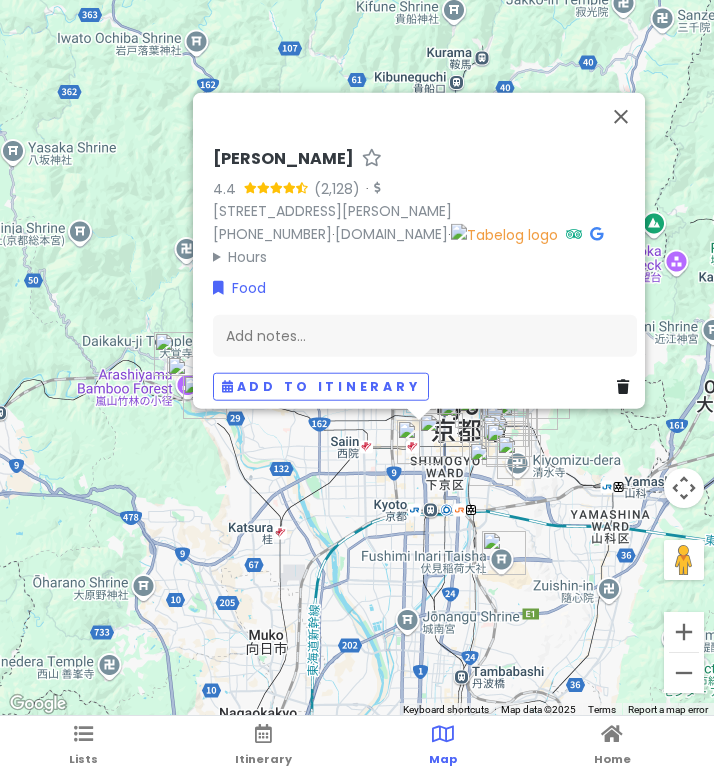 click on "[PERSON_NAME] 4.4        (2,128)    ·    [STREET_ADDRESS][PERSON_NAME] [PHONE_NUMBER]   ·   [DOMAIN_NAME]   ·   Hours [DATE]  Closed [DATE]  6:30 am – 8:00 pm [DATE]  6:30 am – 8:00 pm [DATE]  6:30 am – 8:00 pm [DATE]  6:30 am – 8:00 pm [DATE]  6:30 am – 8:00 pm [DATE]  6:30 am – 2:00 pm Food Add notes...  Add to itinerary" at bounding box center (357, 358) 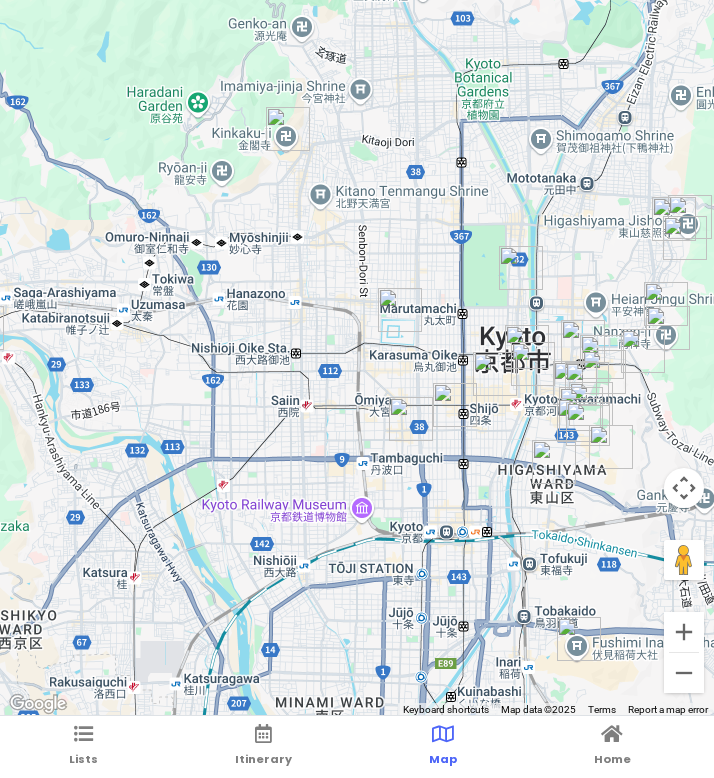 click at bounding box center [495, 374] 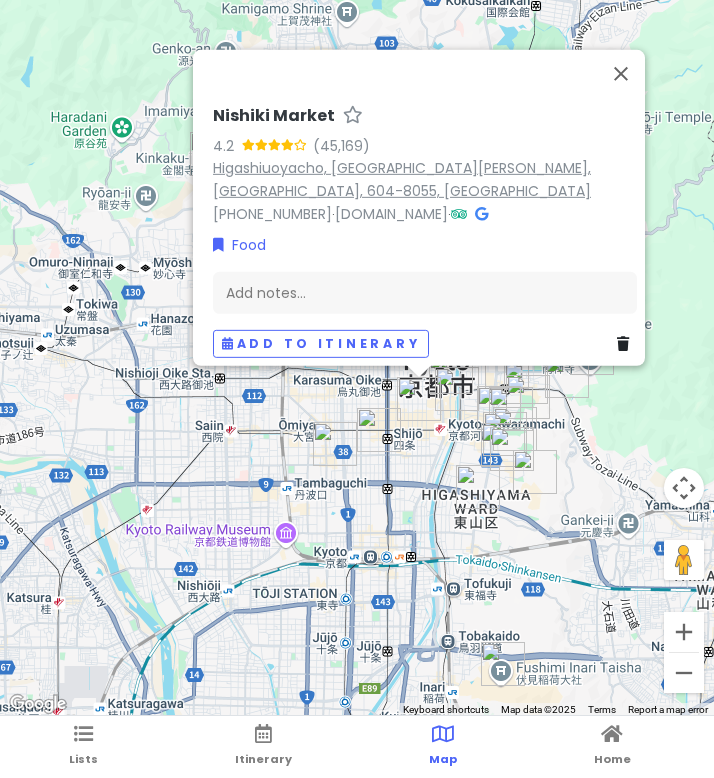 click on "Higashiuoyacho, [GEOGRAPHIC_DATA][PERSON_NAME], [GEOGRAPHIC_DATA], 604-8055, [GEOGRAPHIC_DATA]" at bounding box center [402, 179] 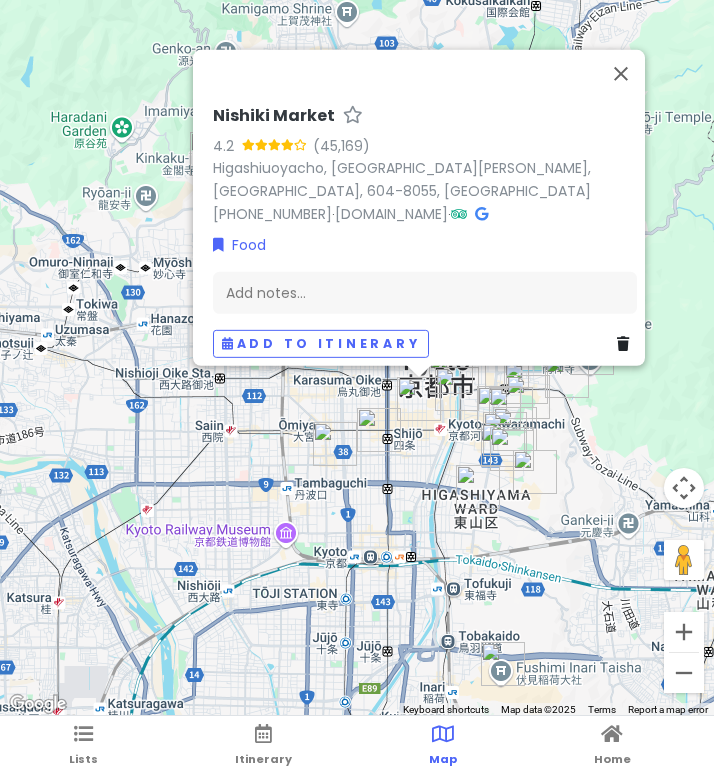 click at bounding box center [379, 430] 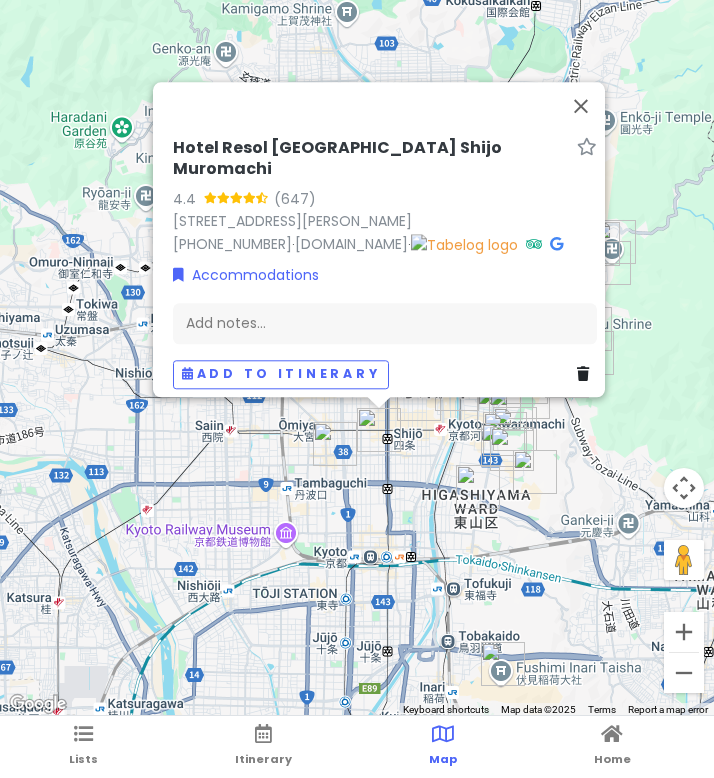 click on "Hotel Resol [GEOGRAPHIC_DATA] Shijo Muromachi" at bounding box center [371, 159] 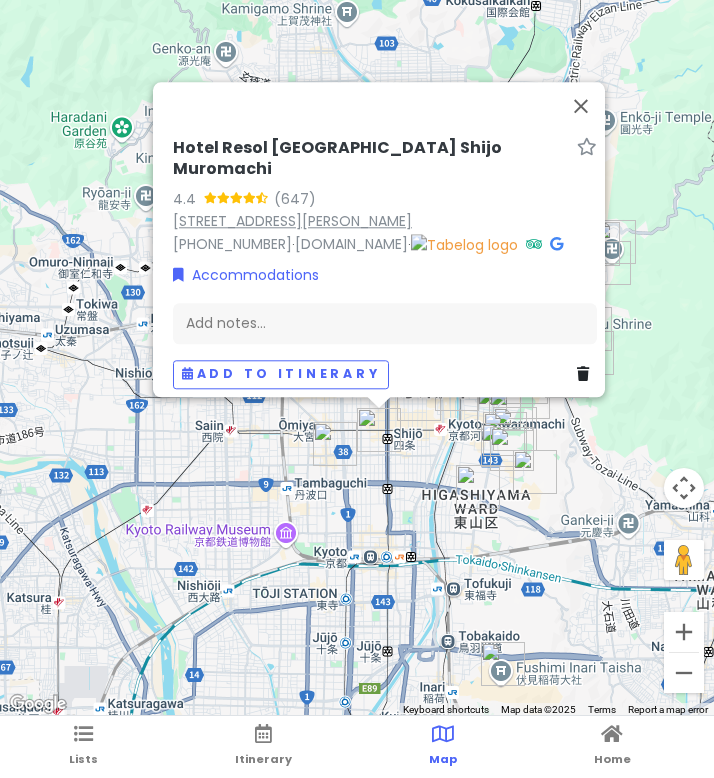 click on "[STREET_ADDRESS][PERSON_NAME]" at bounding box center (292, 221) 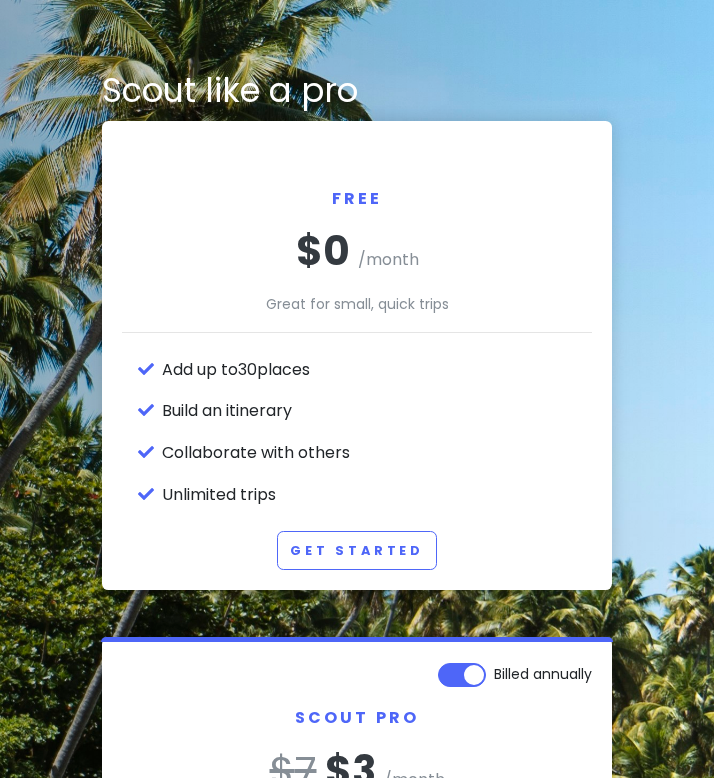 scroll, scrollTop: 90, scrollLeft: 0, axis: vertical 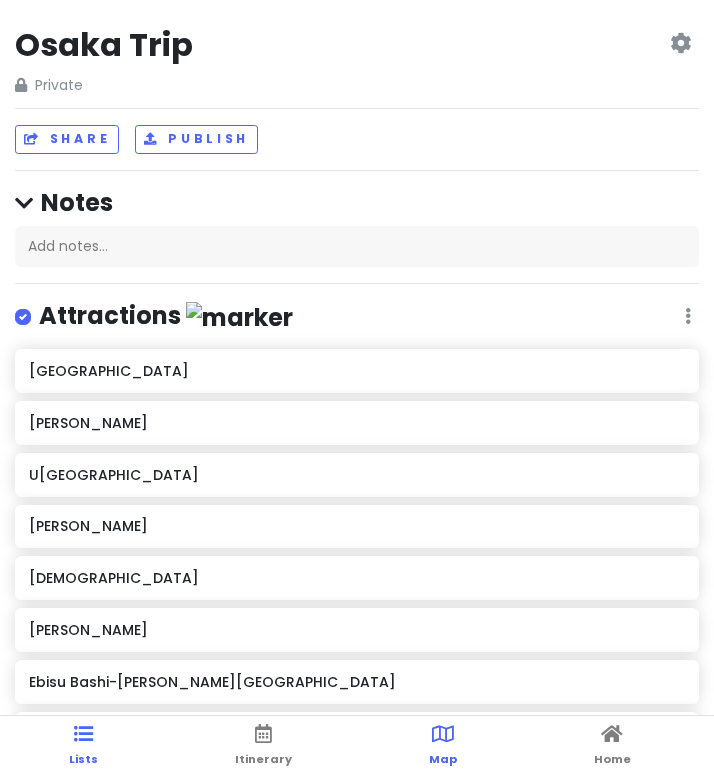 click at bounding box center [443, 734] 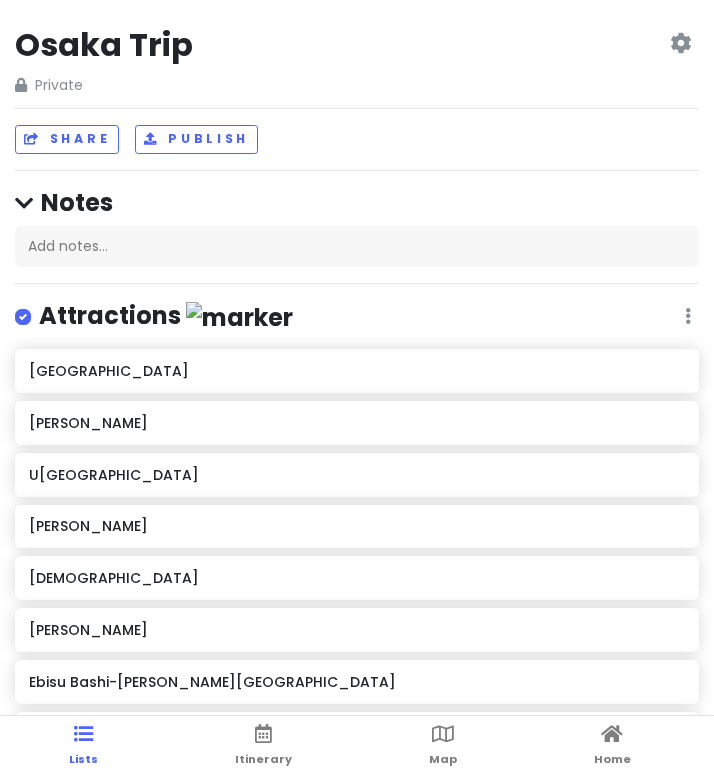 click on "Lists Itinerary Map Home" at bounding box center [357, 747] 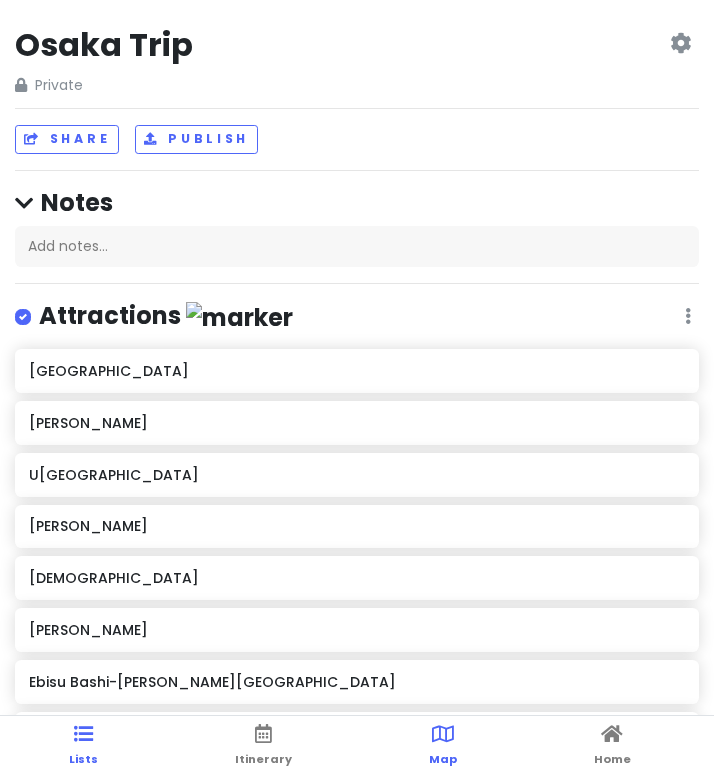 click at bounding box center [443, 734] 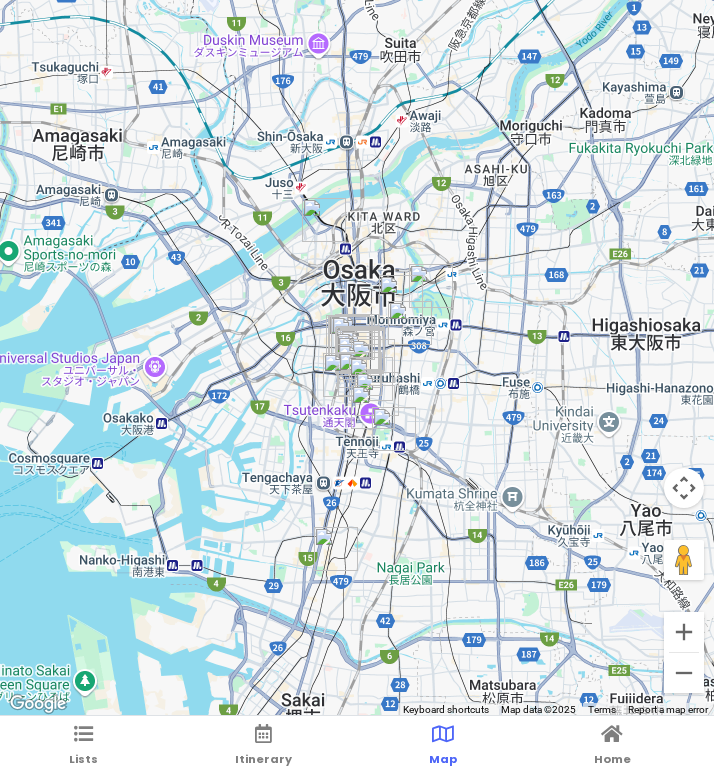 drag, startPoint x: 346, startPoint y: 255, endPoint x: 374, endPoint y: 322, distance: 72.615425 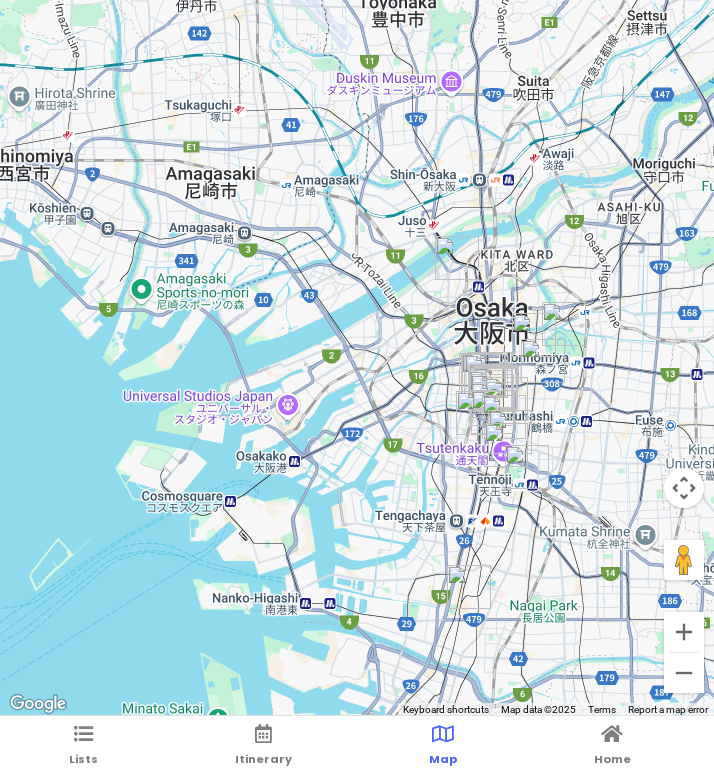 drag, startPoint x: 292, startPoint y: 317, endPoint x: 389, endPoint y: 323, distance: 97.18539 